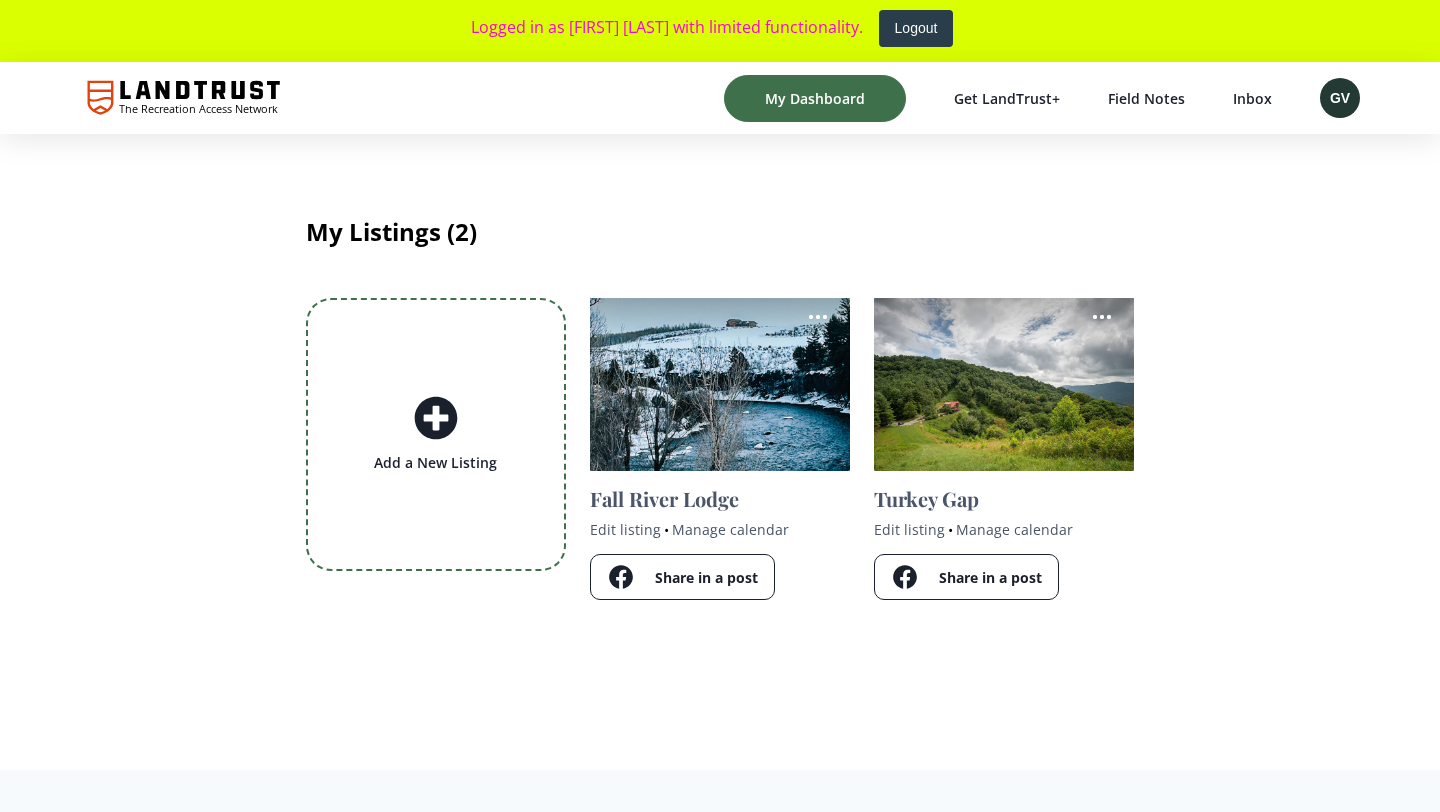 scroll, scrollTop: 0, scrollLeft: 0, axis: both 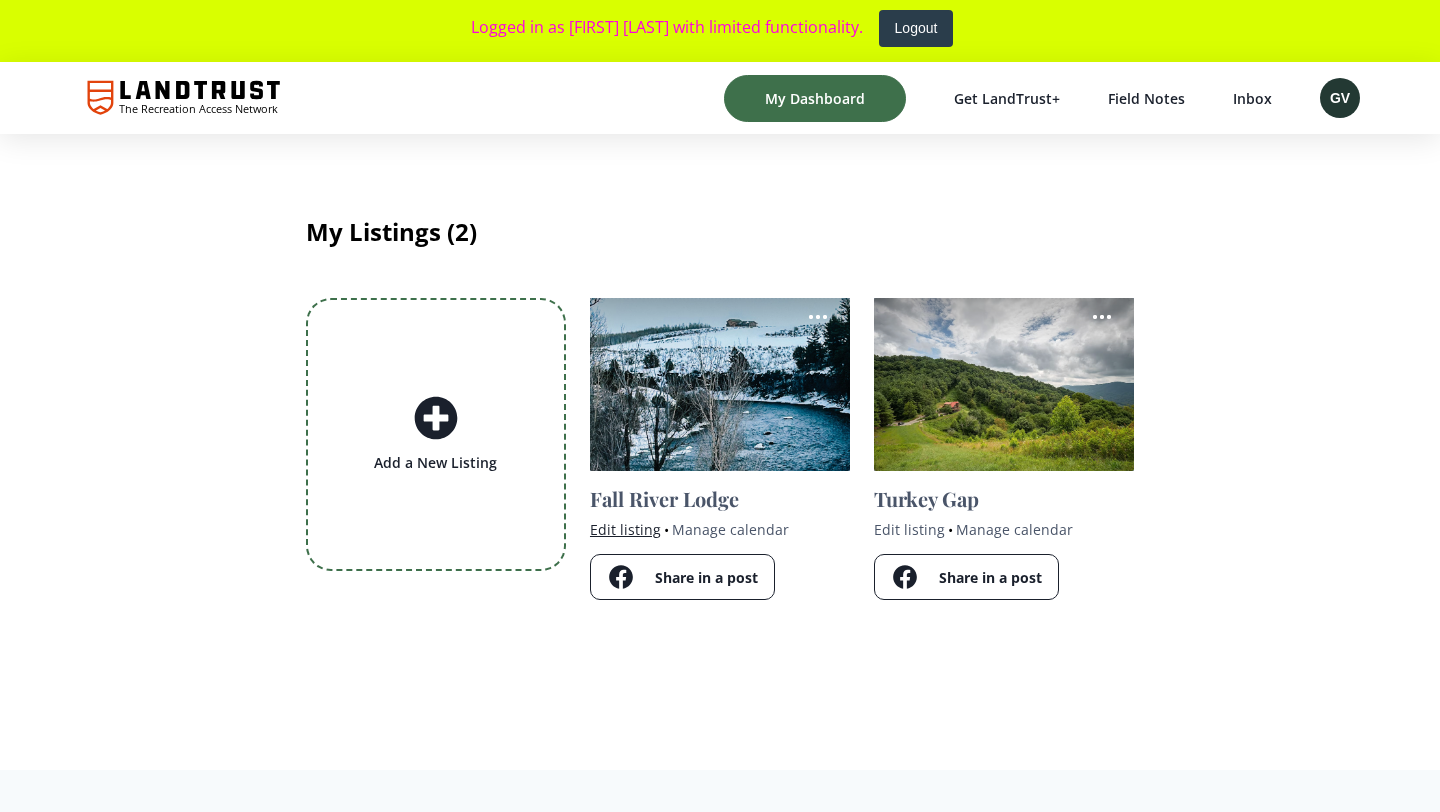 click on "Edit listing" at bounding box center (625, 529) 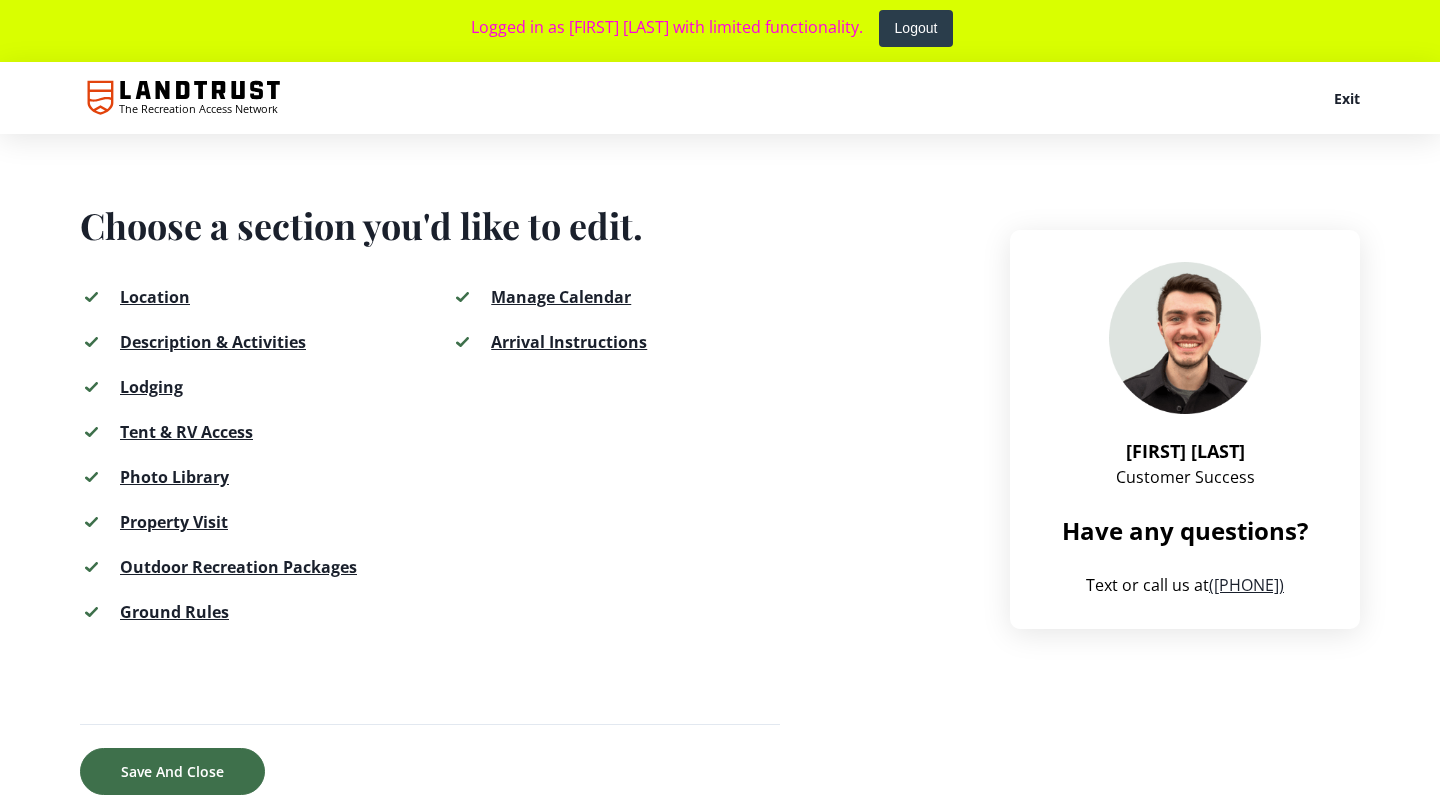 click on "Location Description & Activities Lodging Tent & RV Access Photo Library Property Visit Outdoor Recreation Packages Ground Rules Manage Calendar Arrival Instructions" at bounding box center (411, 464) 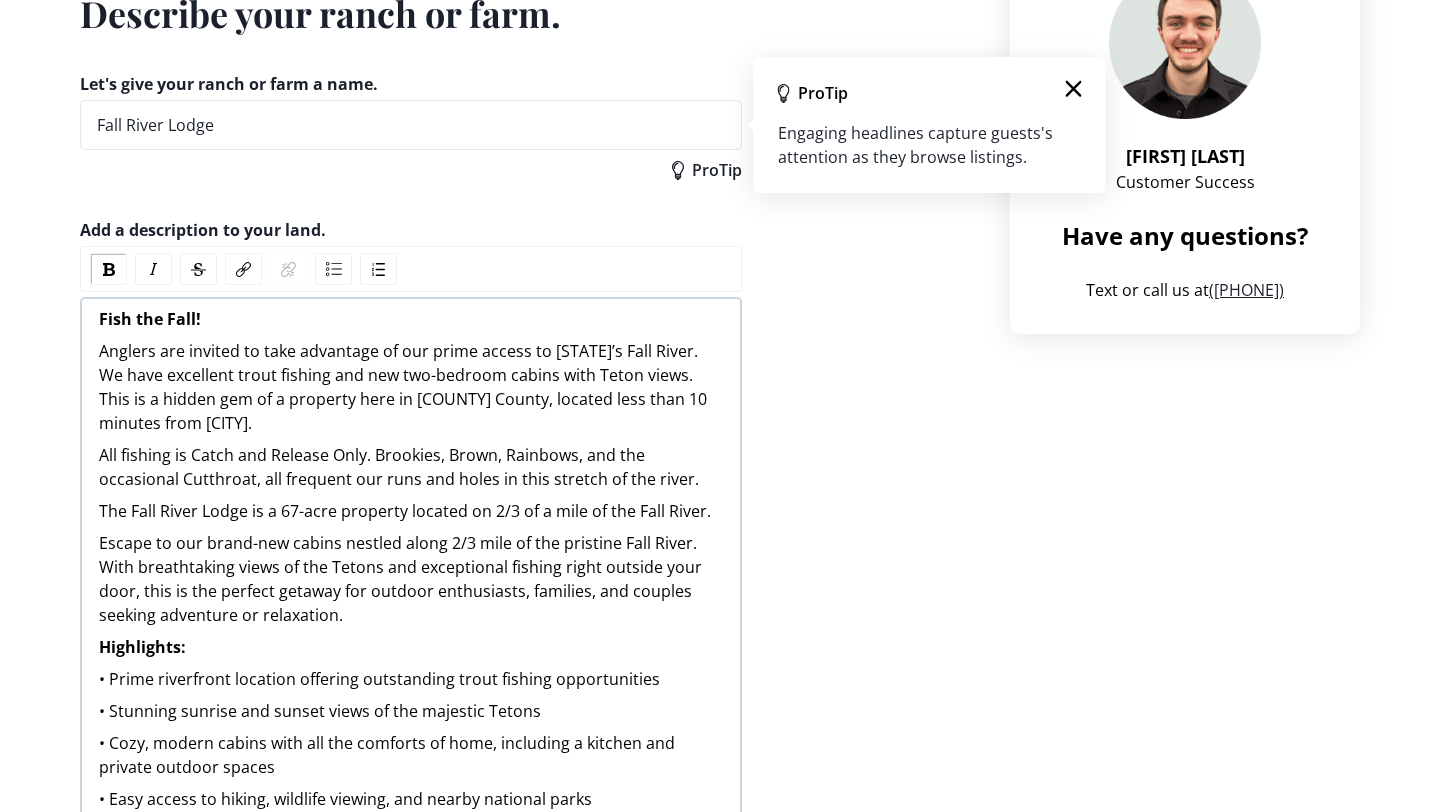 scroll, scrollTop: 307, scrollLeft: 0, axis: vertical 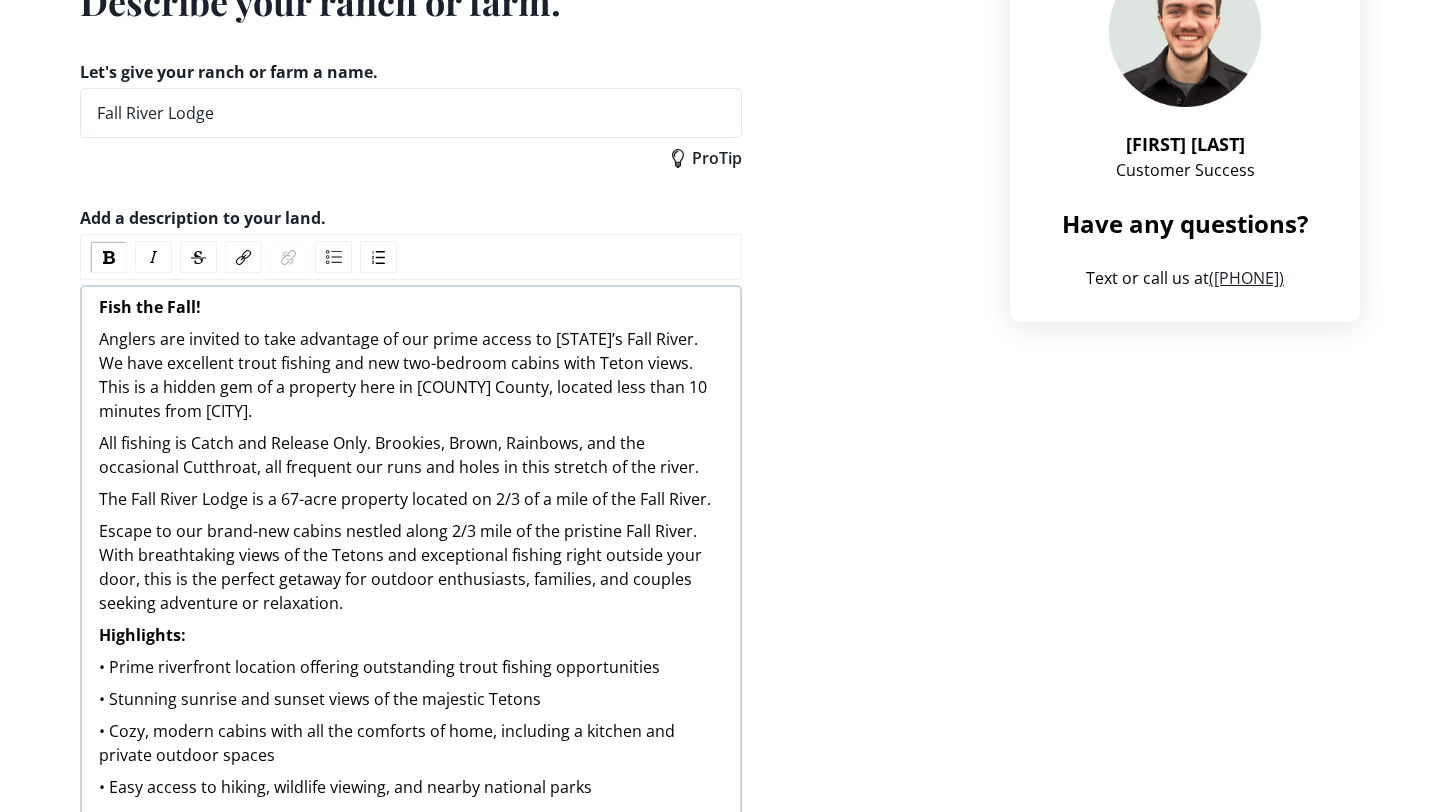 drag, startPoint x: 97, startPoint y: 307, endPoint x: 109, endPoint y: 306, distance: 12.0415945 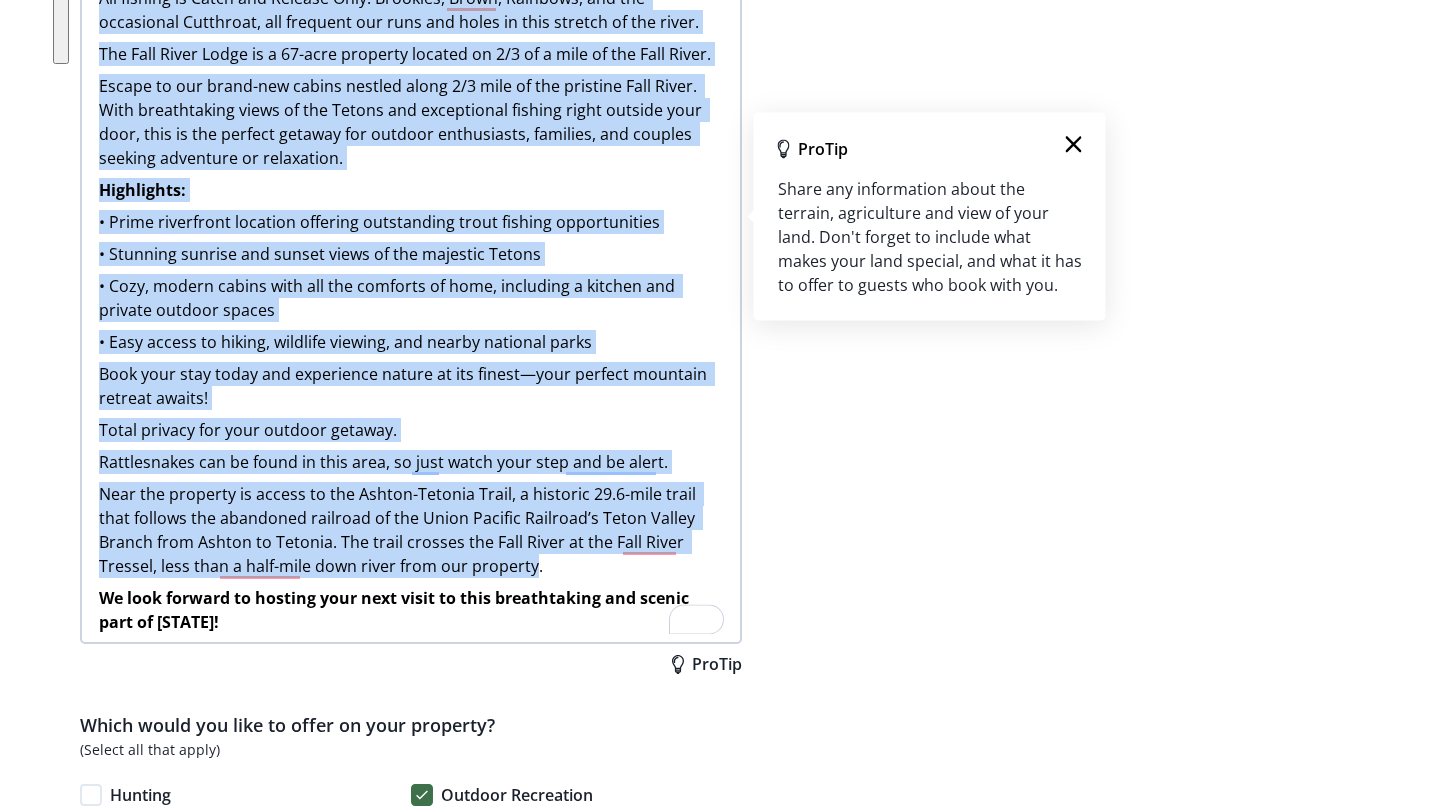 scroll, scrollTop: 831, scrollLeft: 0, axis: vertical 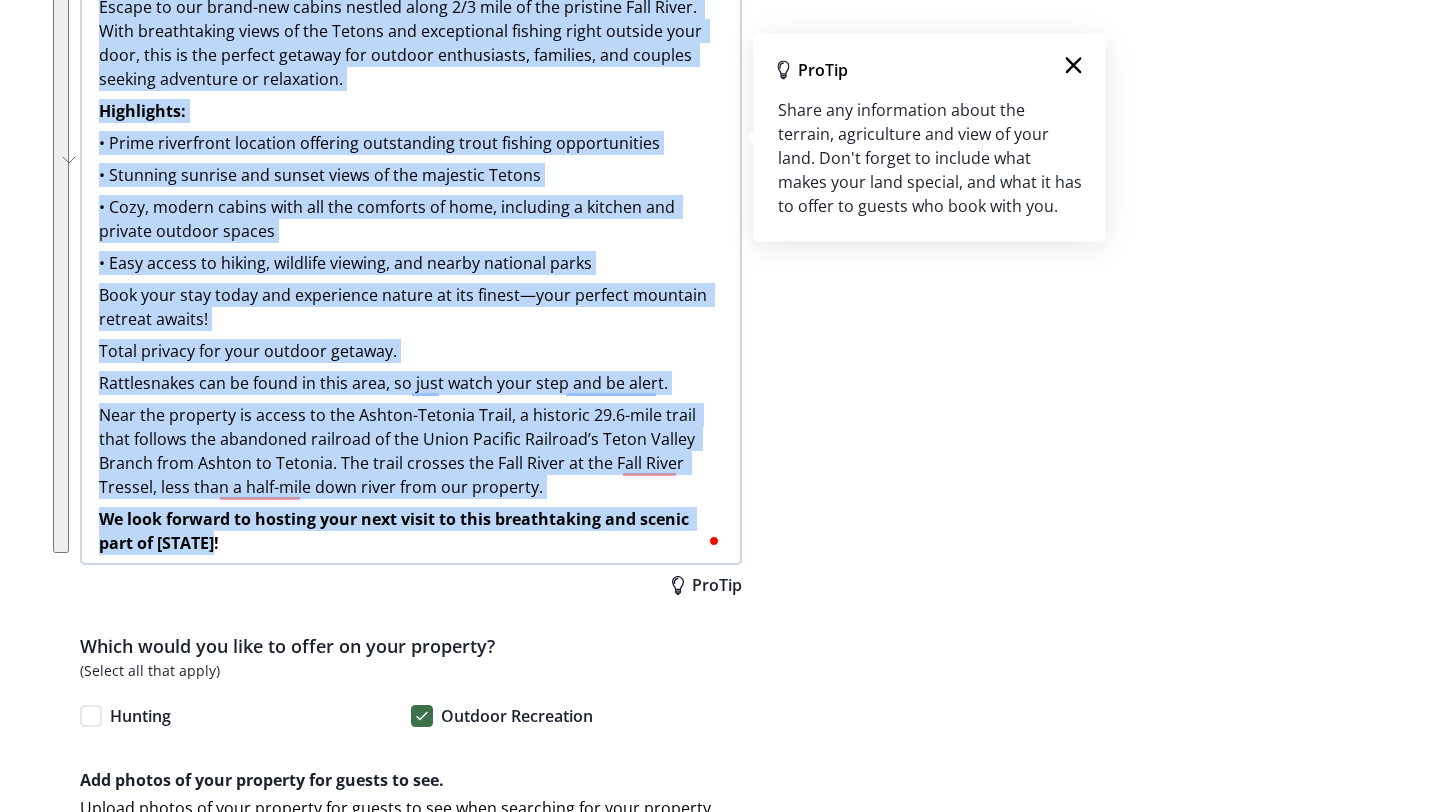 drag, startPoint x: 100, startPoint y: 310, endPoint x: 480, endPoint y: 549, distance: 448.91092 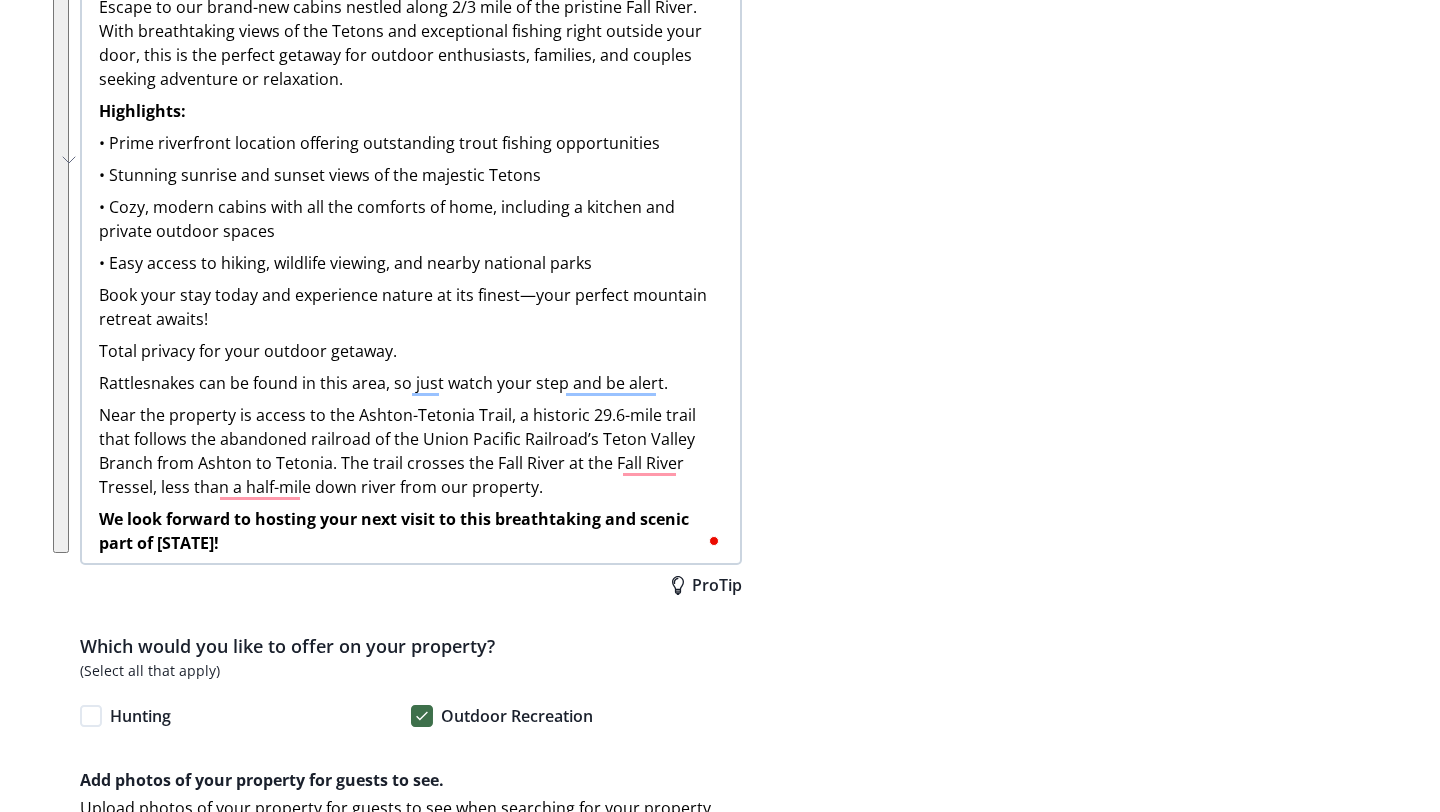 click on "Let's give your ranch or farm a name. Fall River Lodge ProTip Add a description to your land. Fish the Fall! Anglers are invited to take advantage of our prime access to [STATE]’s Fall River. We have excellent trout fishing and new two-bedroom cabins with Teton views. This is a hidden gem of a property here in [COUNTY] County, located less than 10 minutes from [CITY]. All fishing is Catch and Release Only. Brookies, Brown, Rainbows, and the occasional Cutthroat, all frequent our runs and holes in this stretch of the river. The Fall River Lodge is a 67-acre property located on 2/3 of a mile of the Fall River. Escape to our brand-new cabins nestled along 2/3 mile of the pristine Fall River. With breathtaking views of the Tetons and exceptional fishing right outside your door, this is the perfect getaway for outdoor enthusiasts, families, and couples seeking adventure or relaxation. Highlights: • Prime riverfront location offering outstanding trout fishing opportunities Total privacy for your outdoor getaway." at bounding box center (521, 2151) 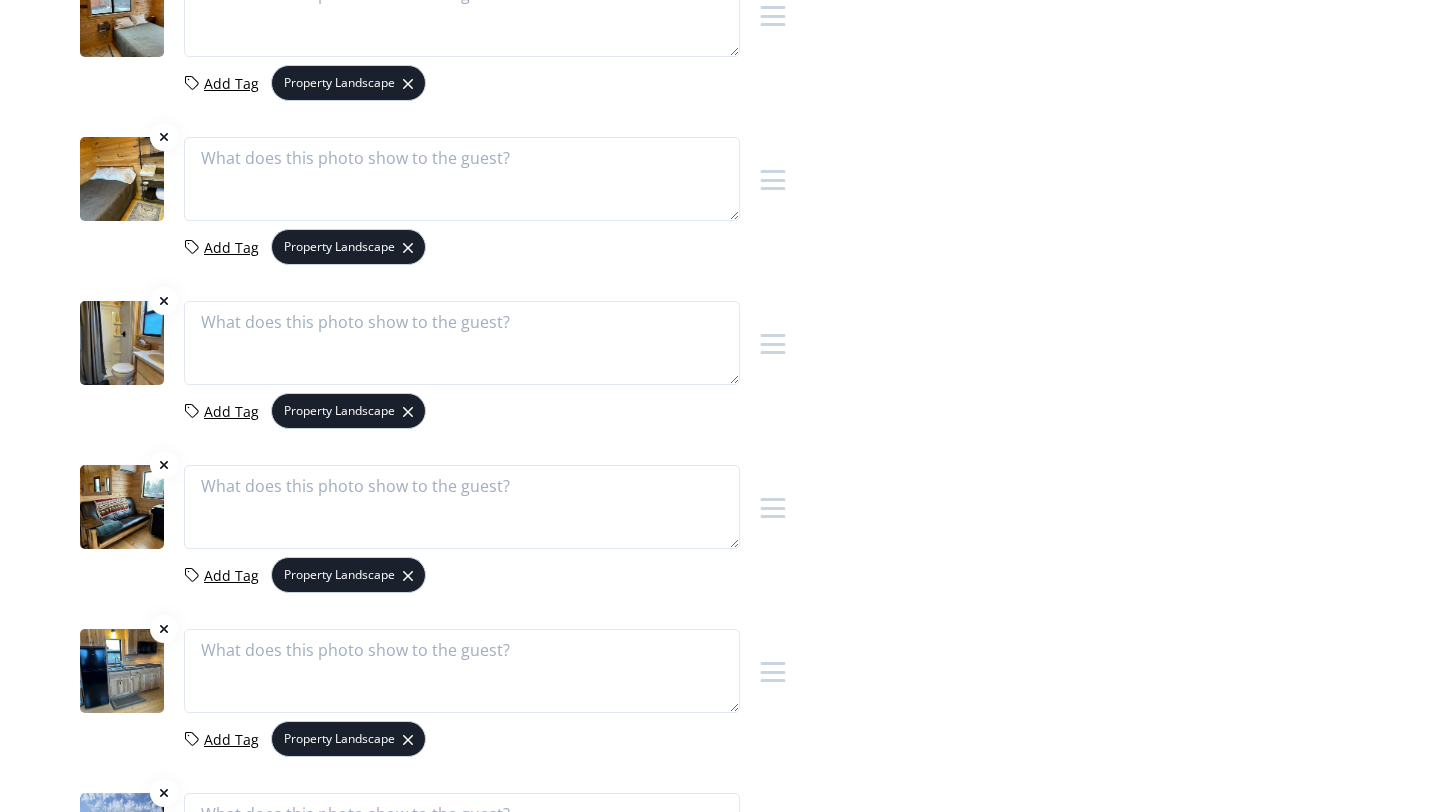 scroll, scrollTop: 4793, scrollLeft: 0, axis: vertical 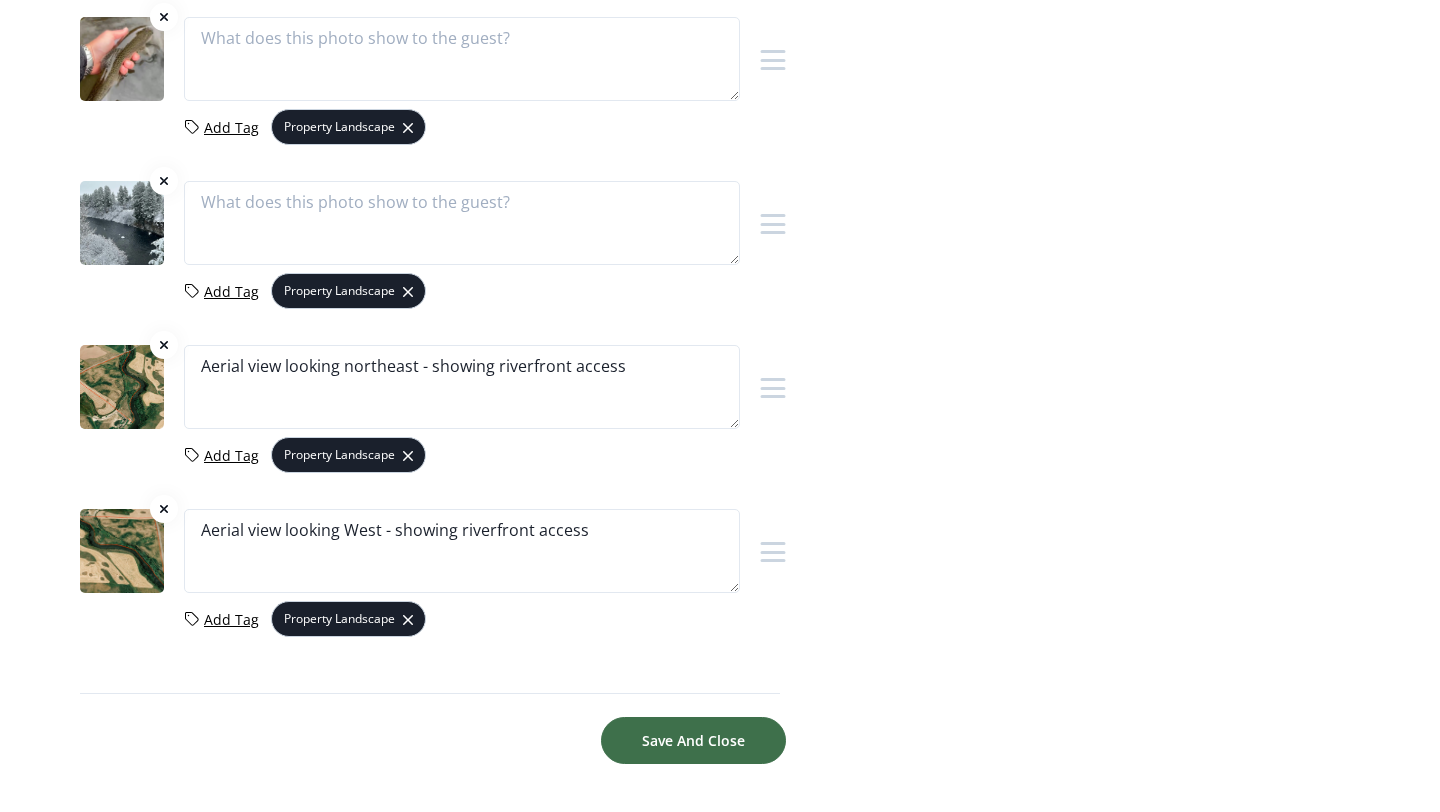 click on "Save And Close" at bounding box center [693, 740] 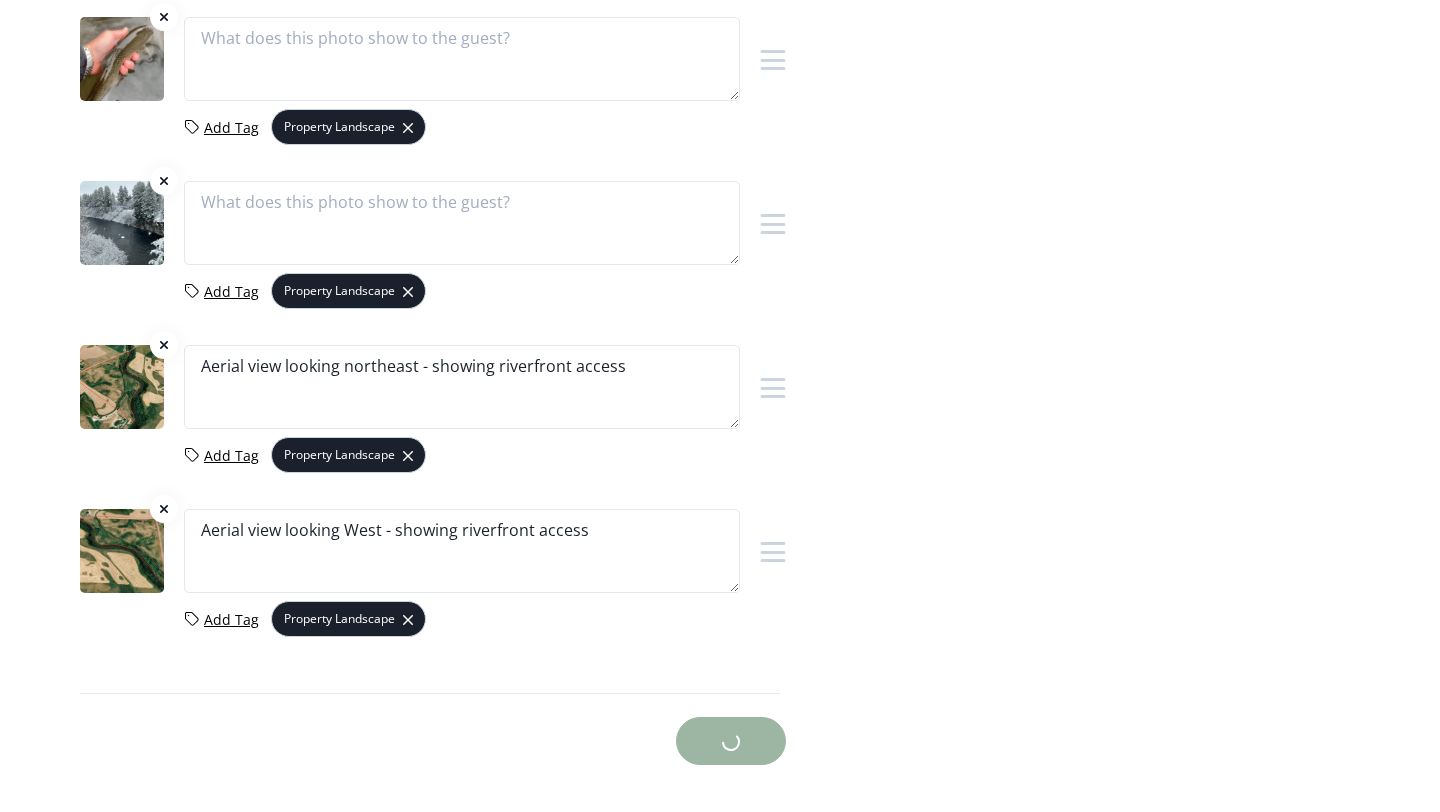 scroll, scrollTop: 0, scrollLeft: 0, axis: both 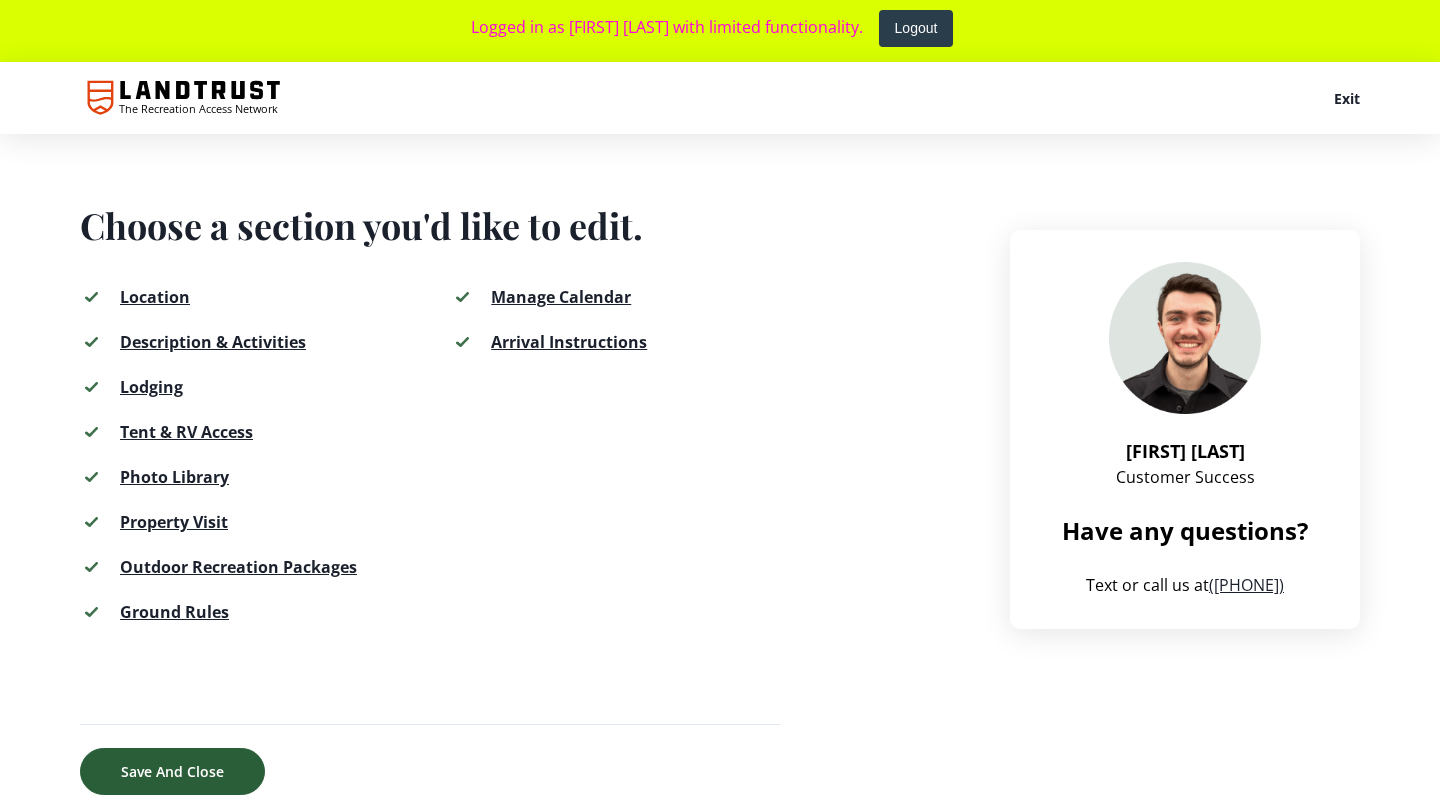 click on "Save And Close" at bounding box center [172, 771] 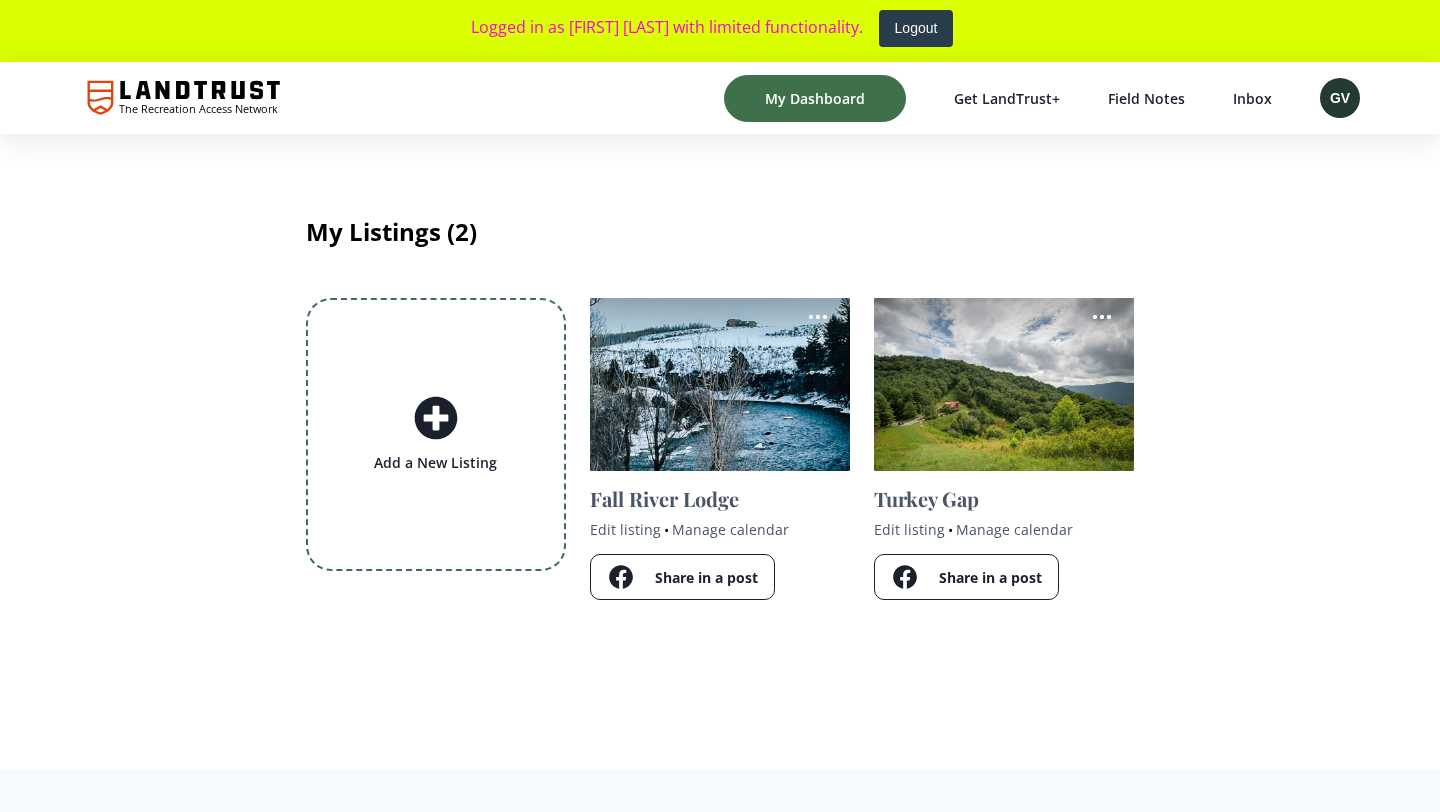 click on "Turkey Gap Edit listing • Manage calendar Share in a post" at bounding box center (1004, 537) 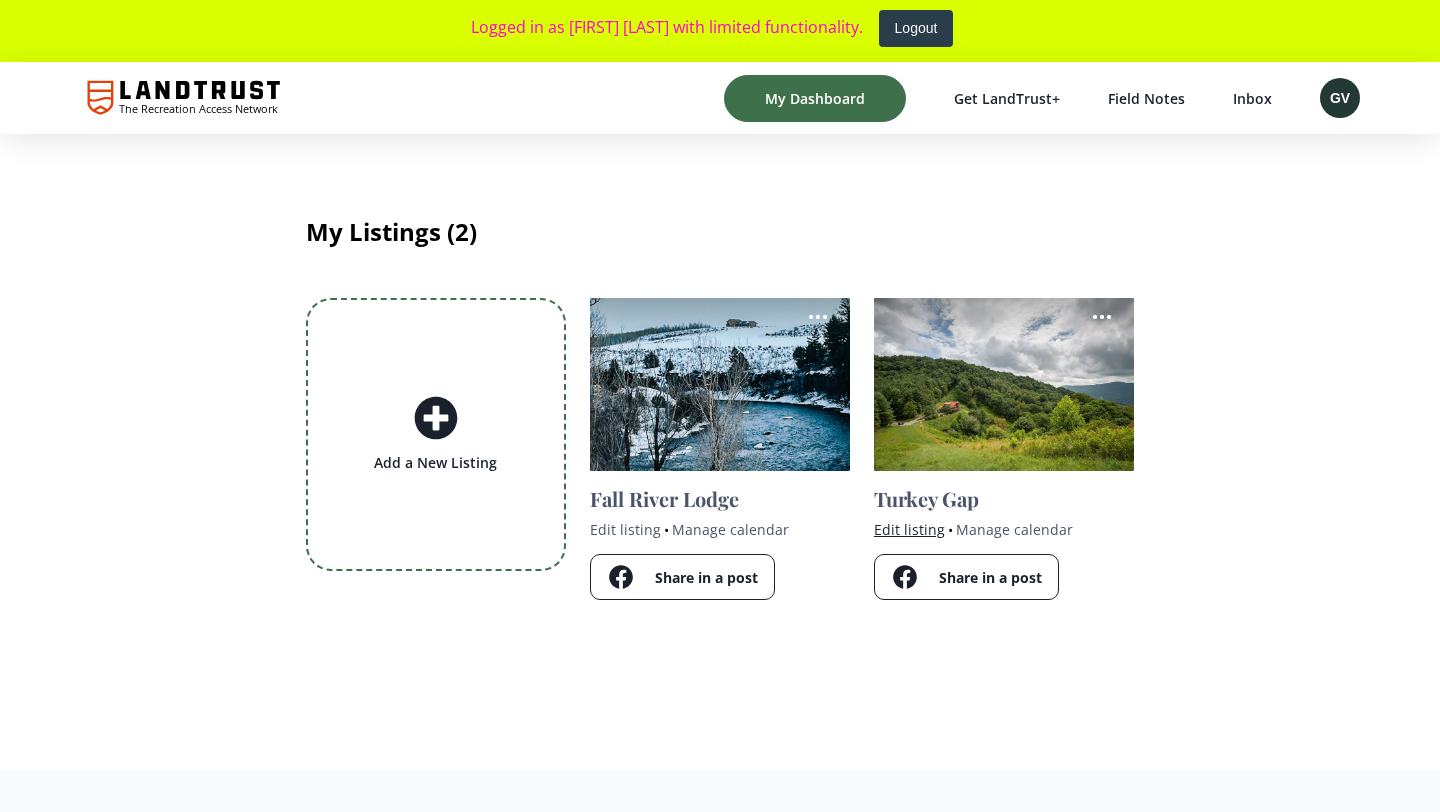 click on "Edit listing" at bounding box center (909, 529) 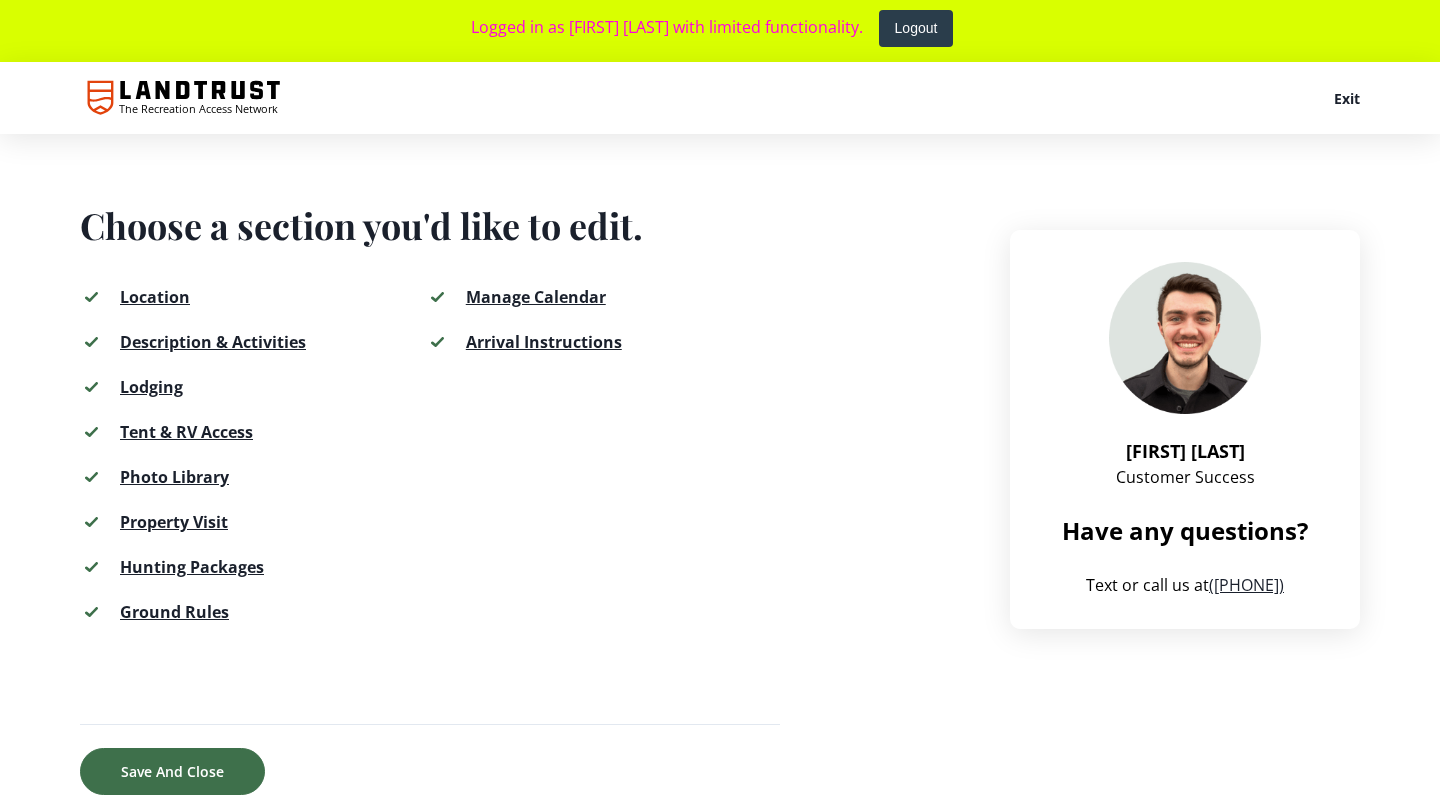 click on "Description & Activities" at bounding box center (213, 342) 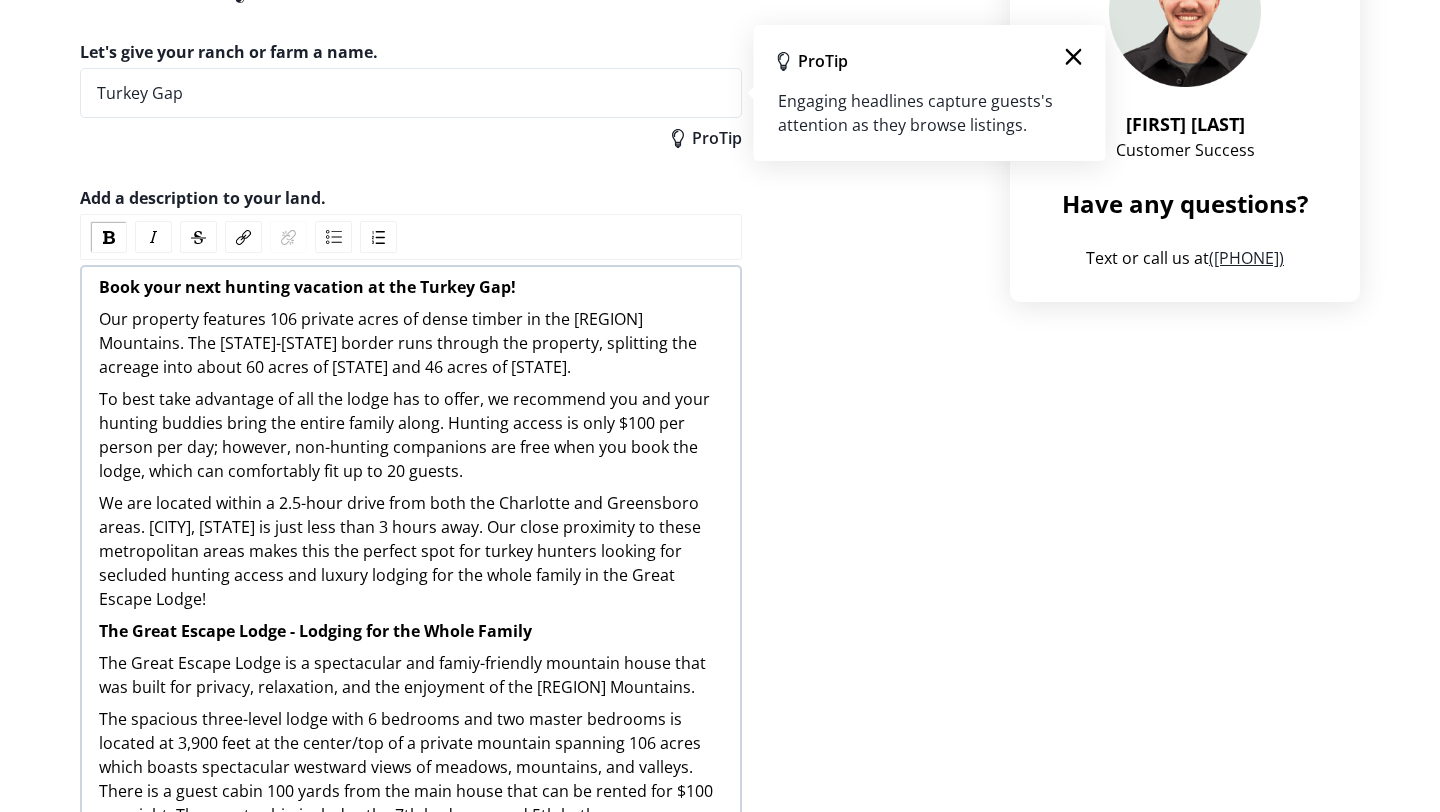 scroll, scrollTop: 365, scrollLeft: 0, axis: vertical 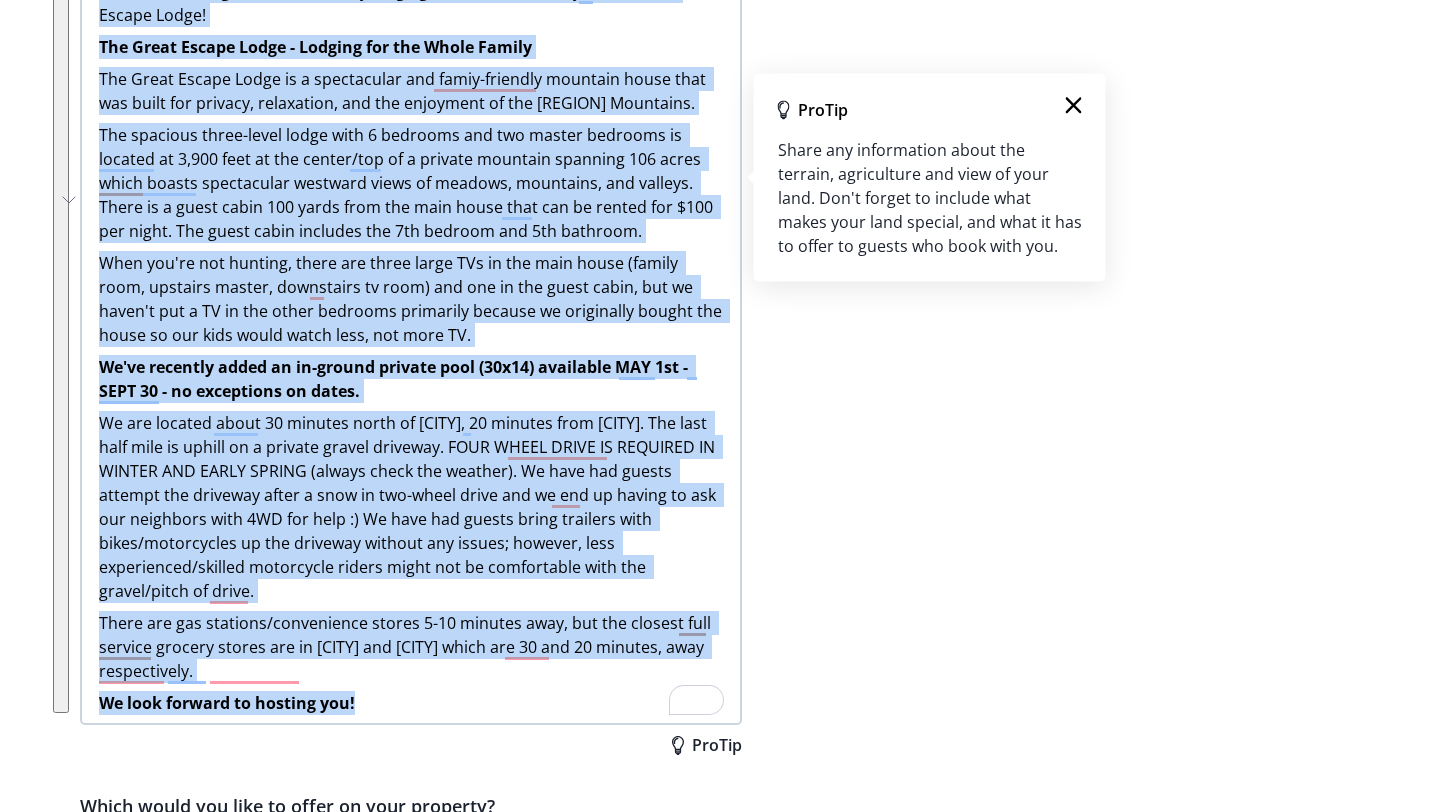 drag, startPoint x: 100, startPoint y: 248, endPoint x: 526, endPoint y: 746, distance: 655.3472 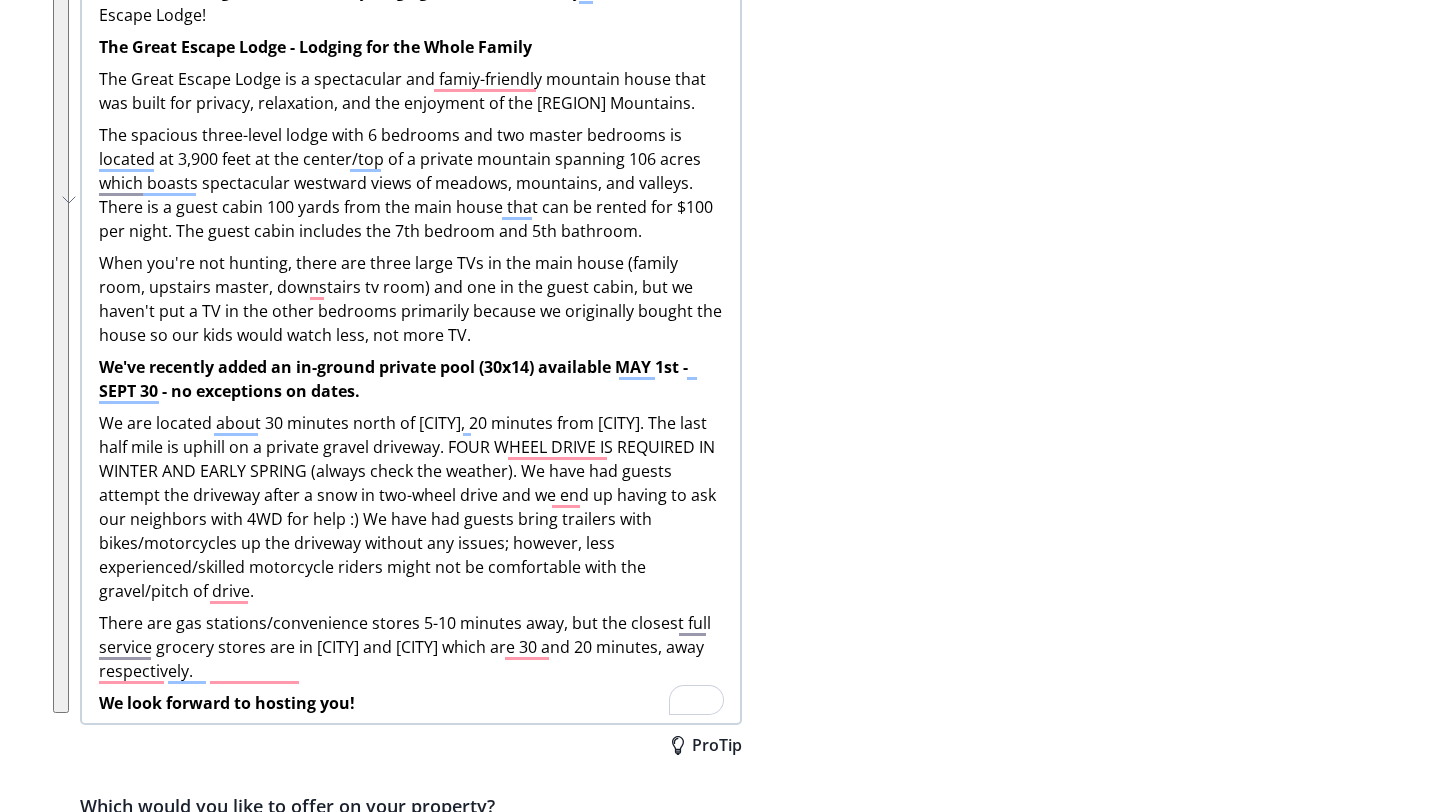 click on "Let's give your ranch or farm a name. Turkey Gap ProTip Add a description to your land. Book your next hunting vacation at the Turkey Gap! Our property features 106 private acres of dense timber in the [REGION] Mountains. The [STATE]-[STATE] border runs through the property, splitting the acreage into about 60 acres of [STATE] and 46 acres of [STATE]. To best take advantage of all the lodge has to offer, we recommend you and your hunting buddies bring the entire family along. Hunting access is only $100 per person per day; however, non-hunting companions are free when you book the lodge, which can comfortably fit up to 20 guests. We are located within a 2.5-hour drive from both the Charlotte and Greensboro areas. [CITY], [STATE] is just less than 3 hours away. Our close proximity to these metropolitan areas makes this the perfect spot for turkey hunters looking for secluded hunting access and luxury lodging for the whole family in the Great Escape Lodge! The Great Escape Lodge - Lodging for the Whole Family" at bounding box center [521, 3831] 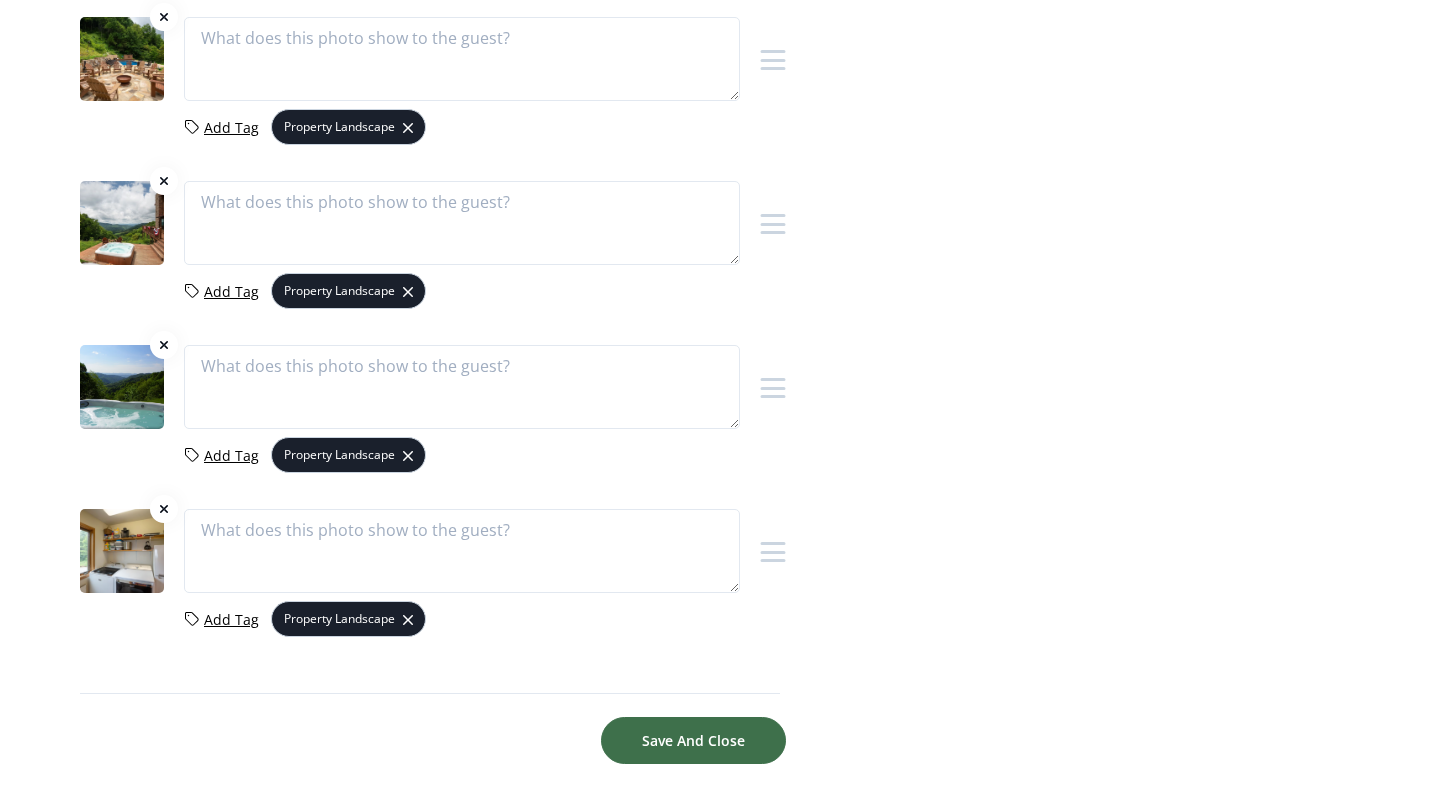 click on "Save And Close" at bounding box center [693, 740] 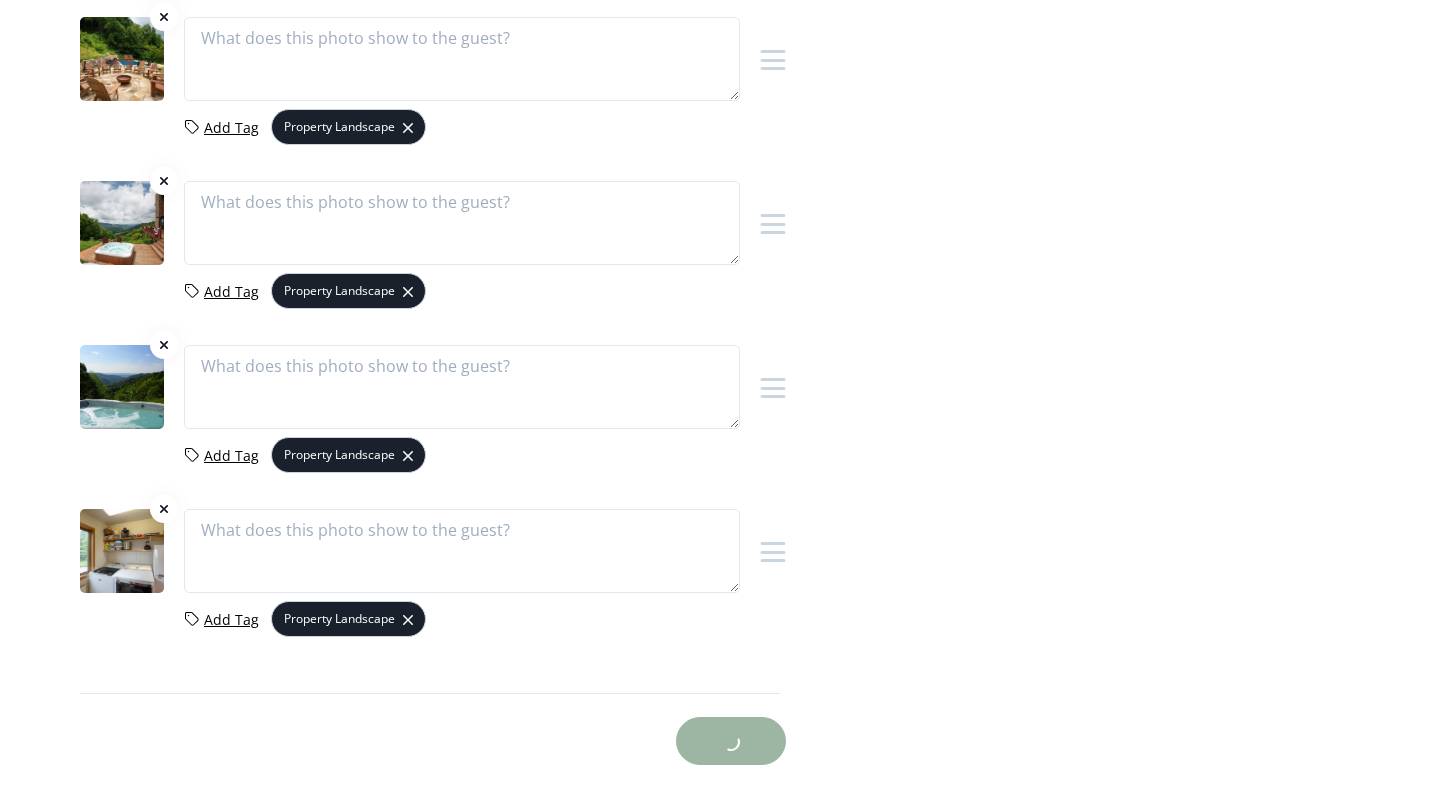 scroll, scrollTop: 8314, scrollLeft: 0, axis: vertical 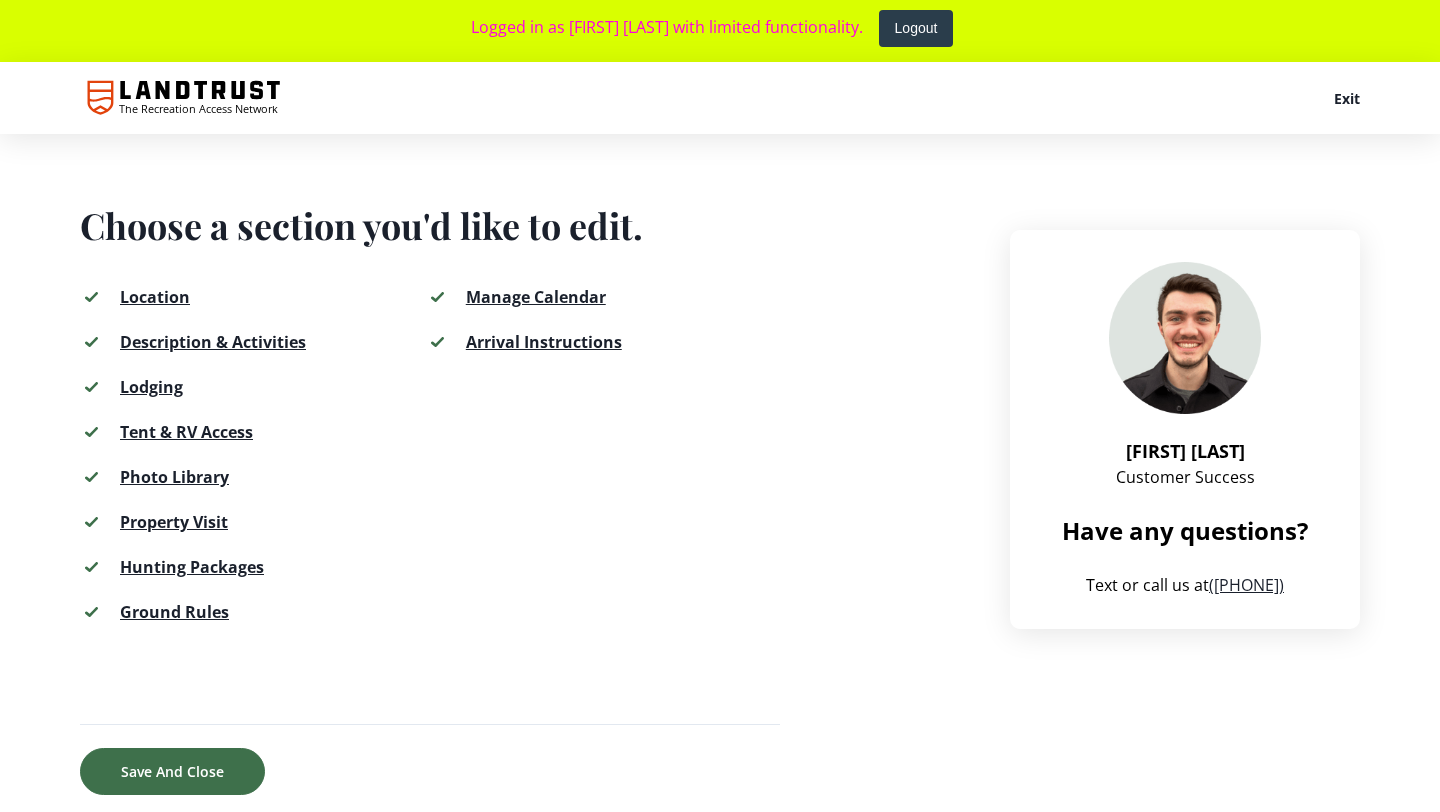click on "Hunting Packages" at bounding box center (192, 567) 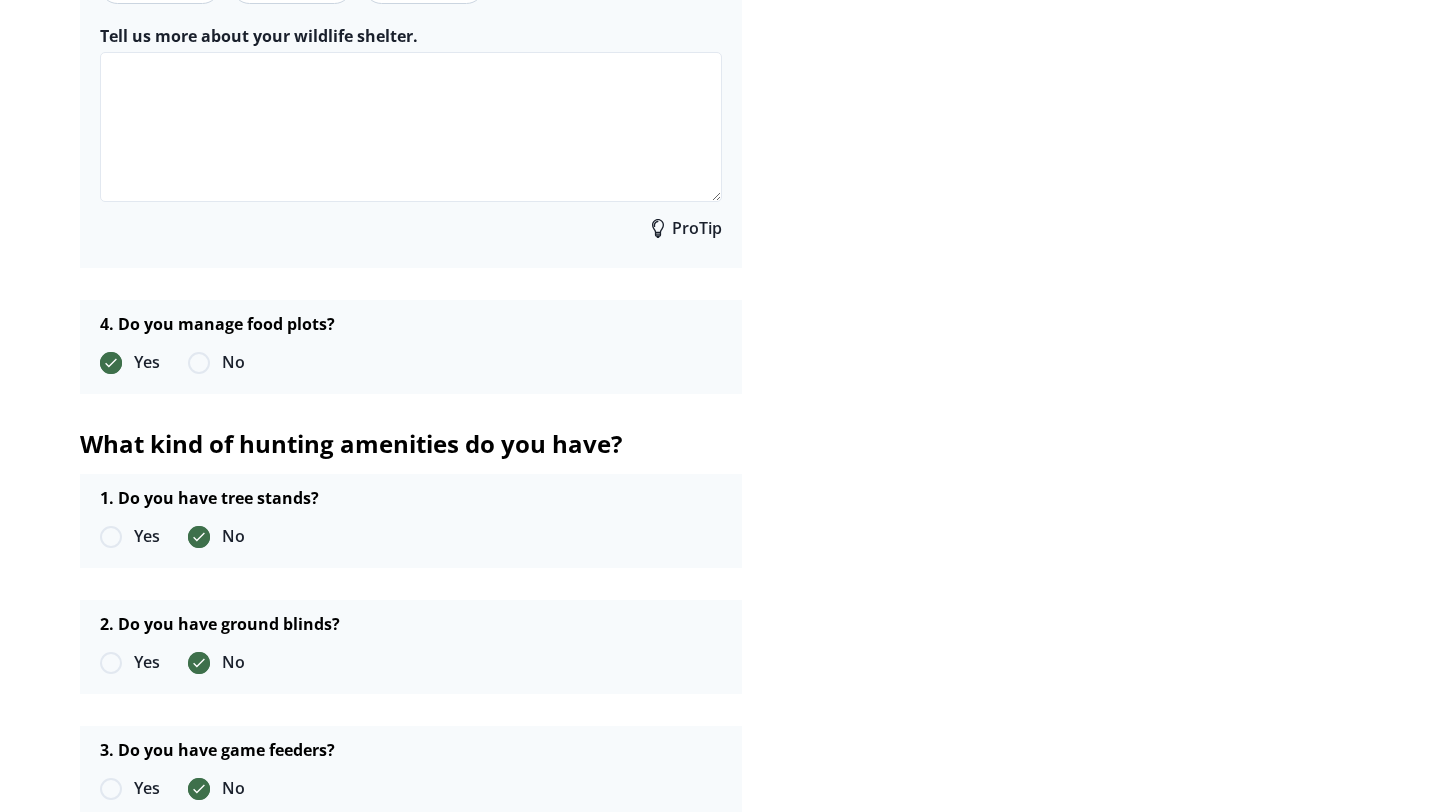scroll, scrollTop: 2292, scrollLeft: 0, axis: vertical 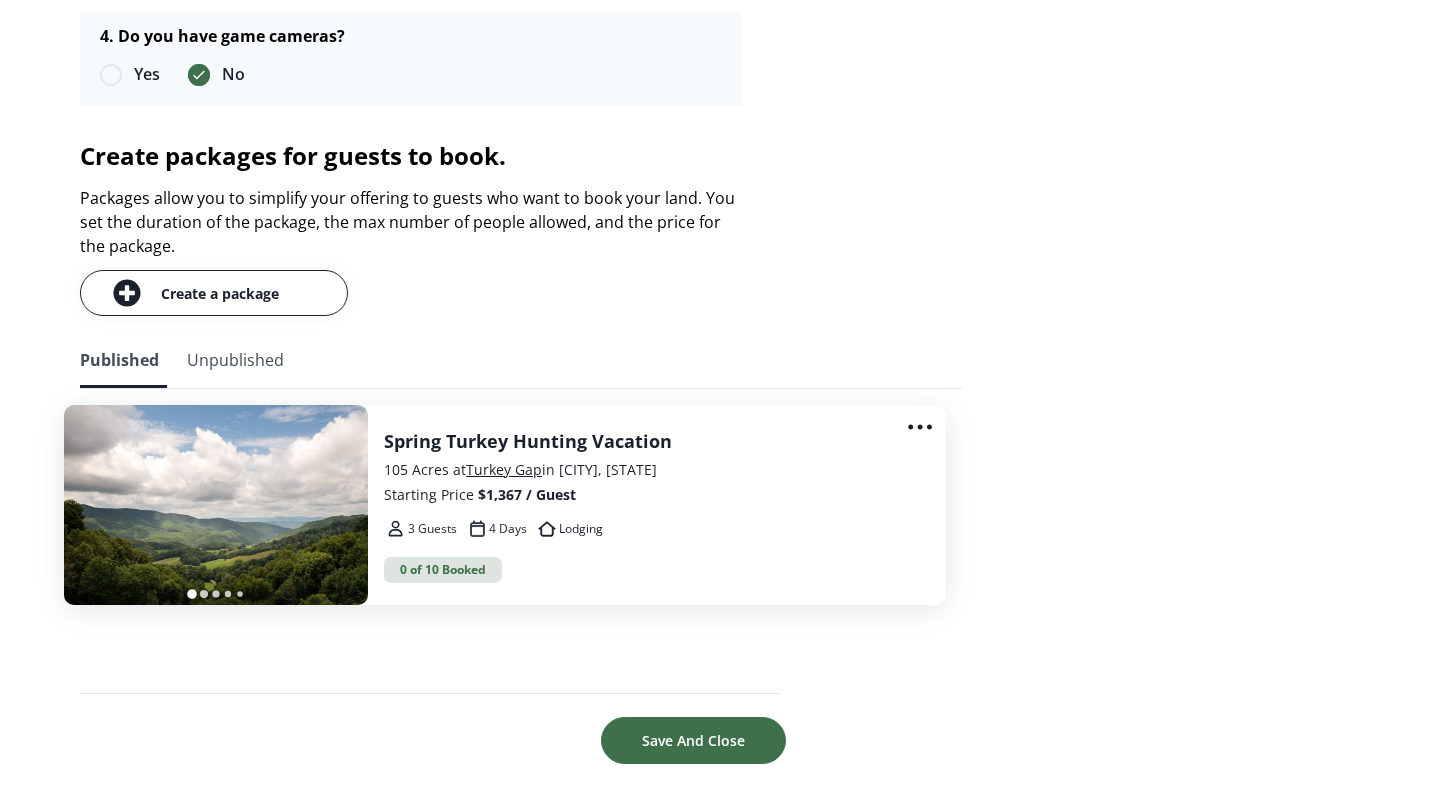 click on "[NUMBER] Guests [NUMBER] Days Lodging" at bounding box center (649, 529) 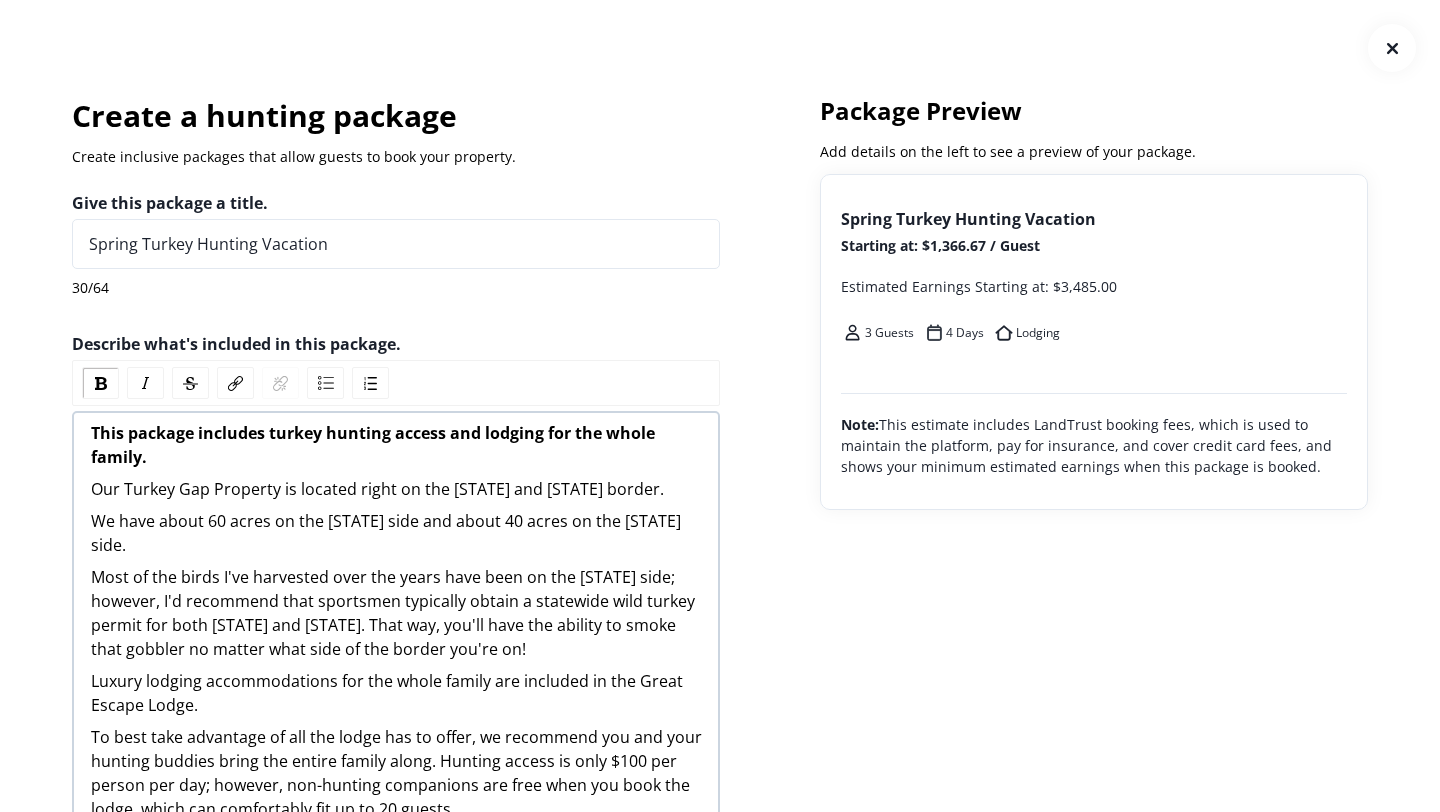 scroll, scrollTop: 0, scrollLeft: 0, axis: both 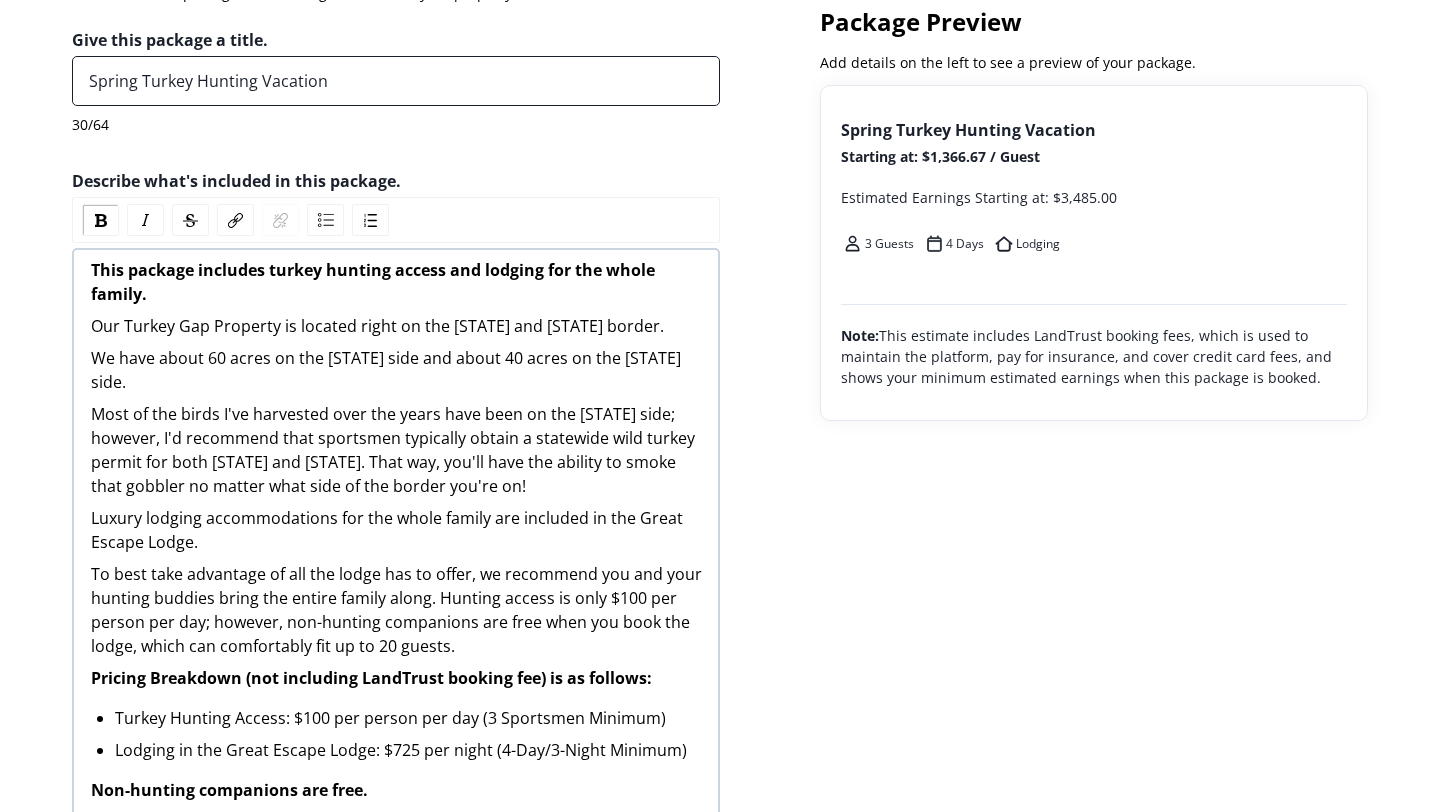 drag, startPoint x: 365, startPoint y: 70, endPoint x: 140, endPoint y: 72, distance: 225.0089 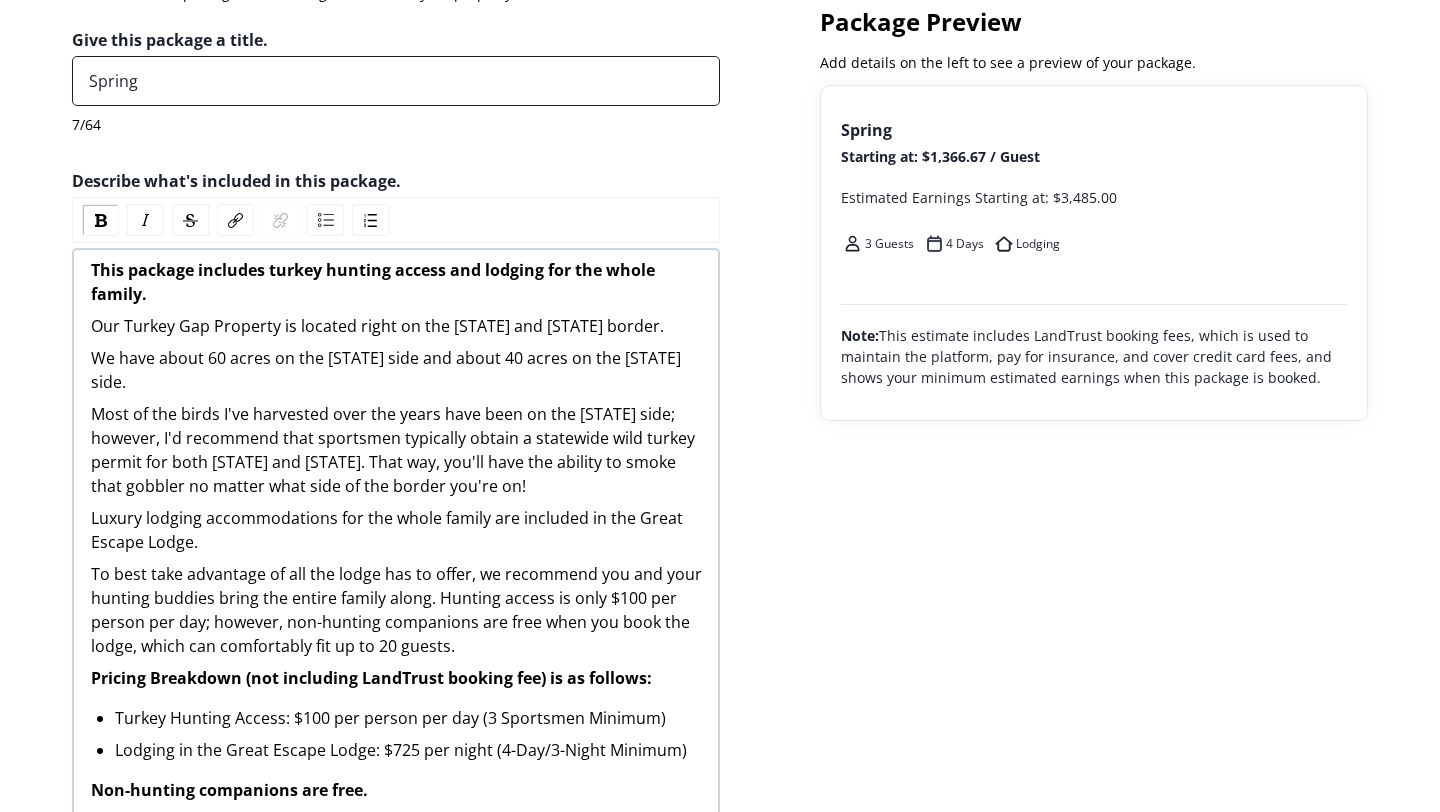 paste on "[STATE]-[STATE] Mountain Gobblers – Lodge for Groups & Families" 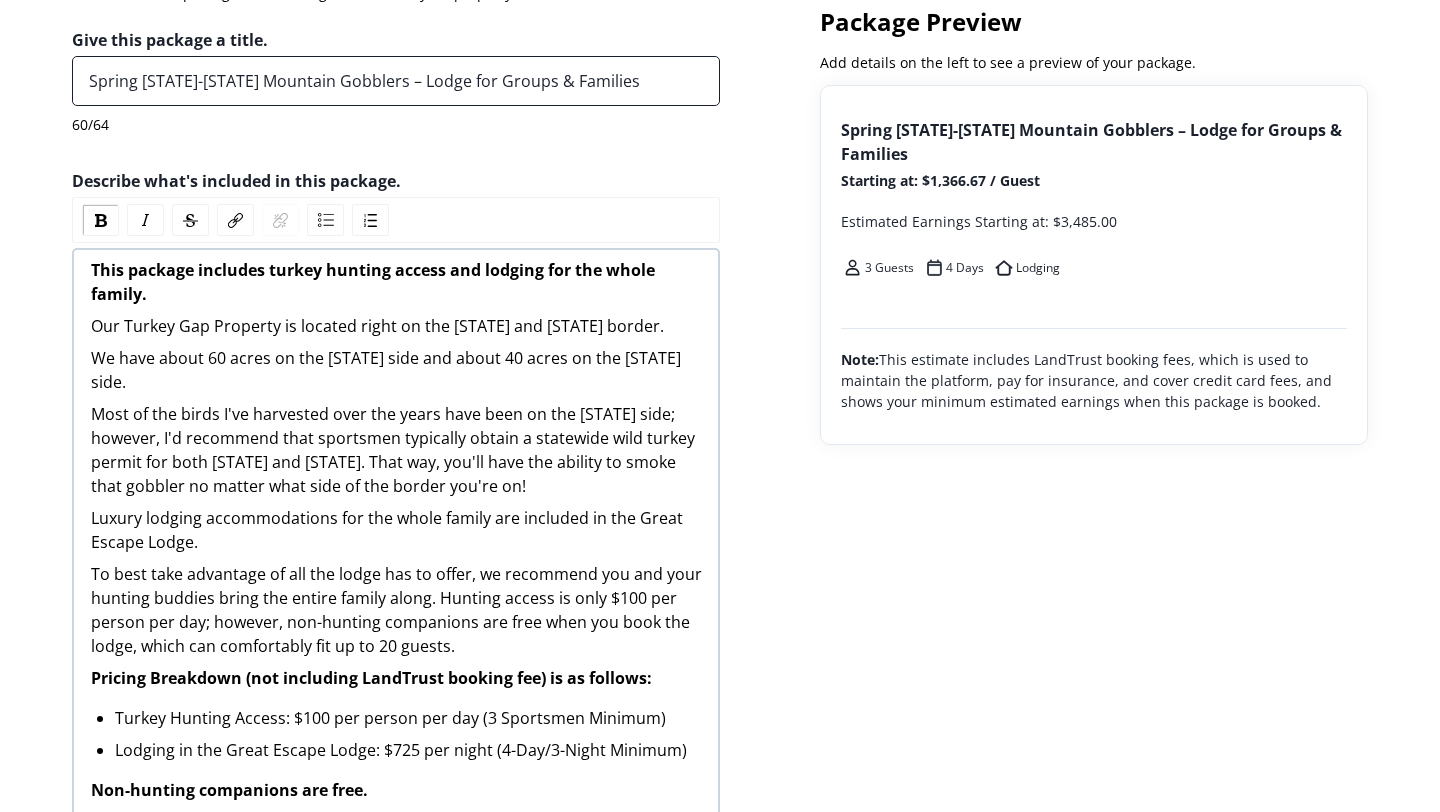 drag, startPoint x: 140, startPoint y: 88, endPoint x: 62, endPoint y: 83, distance: 78.160095 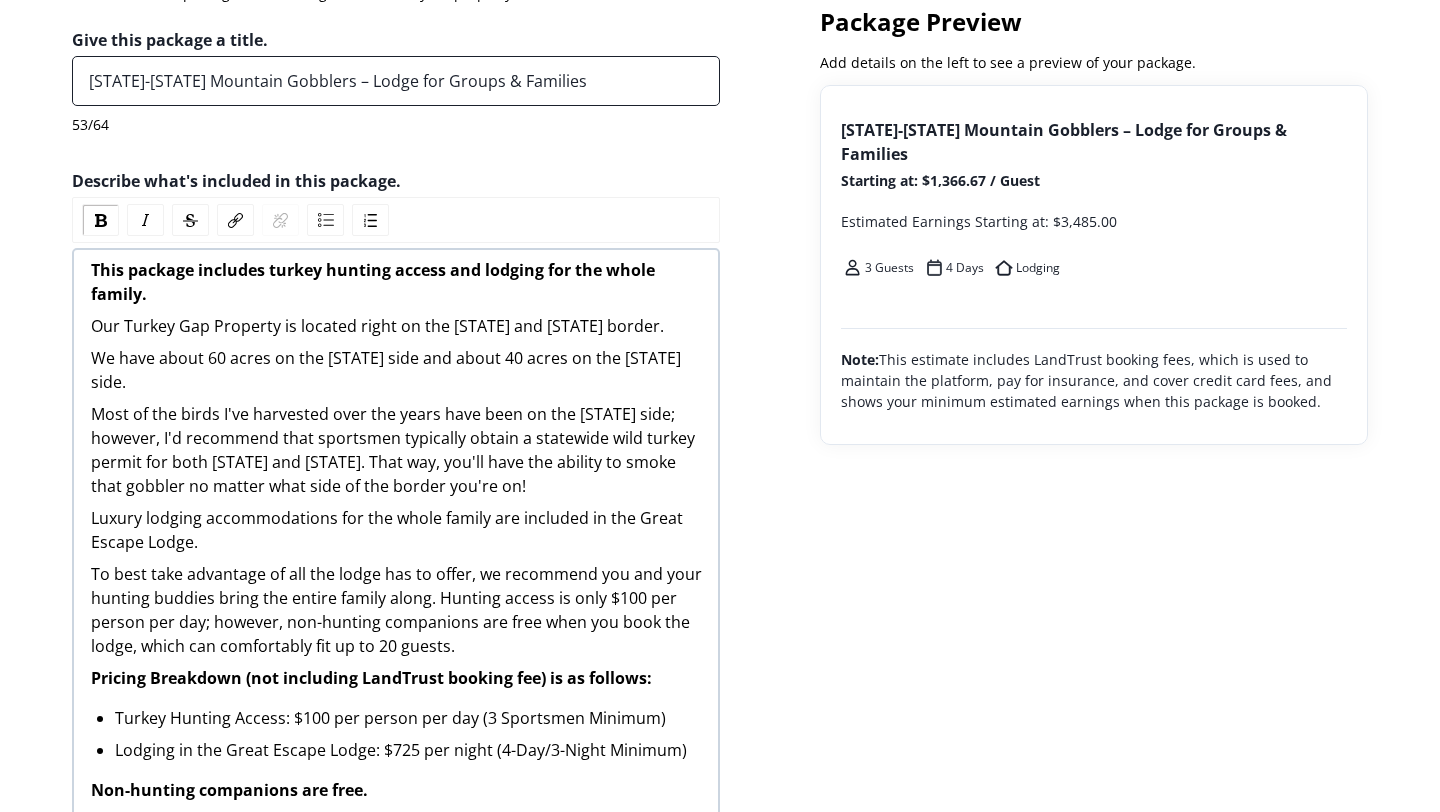 click on "[STATE]-[STATE] Mountain Gobblers – Lodge for Groups & Families" at bounding box center [396, 81] 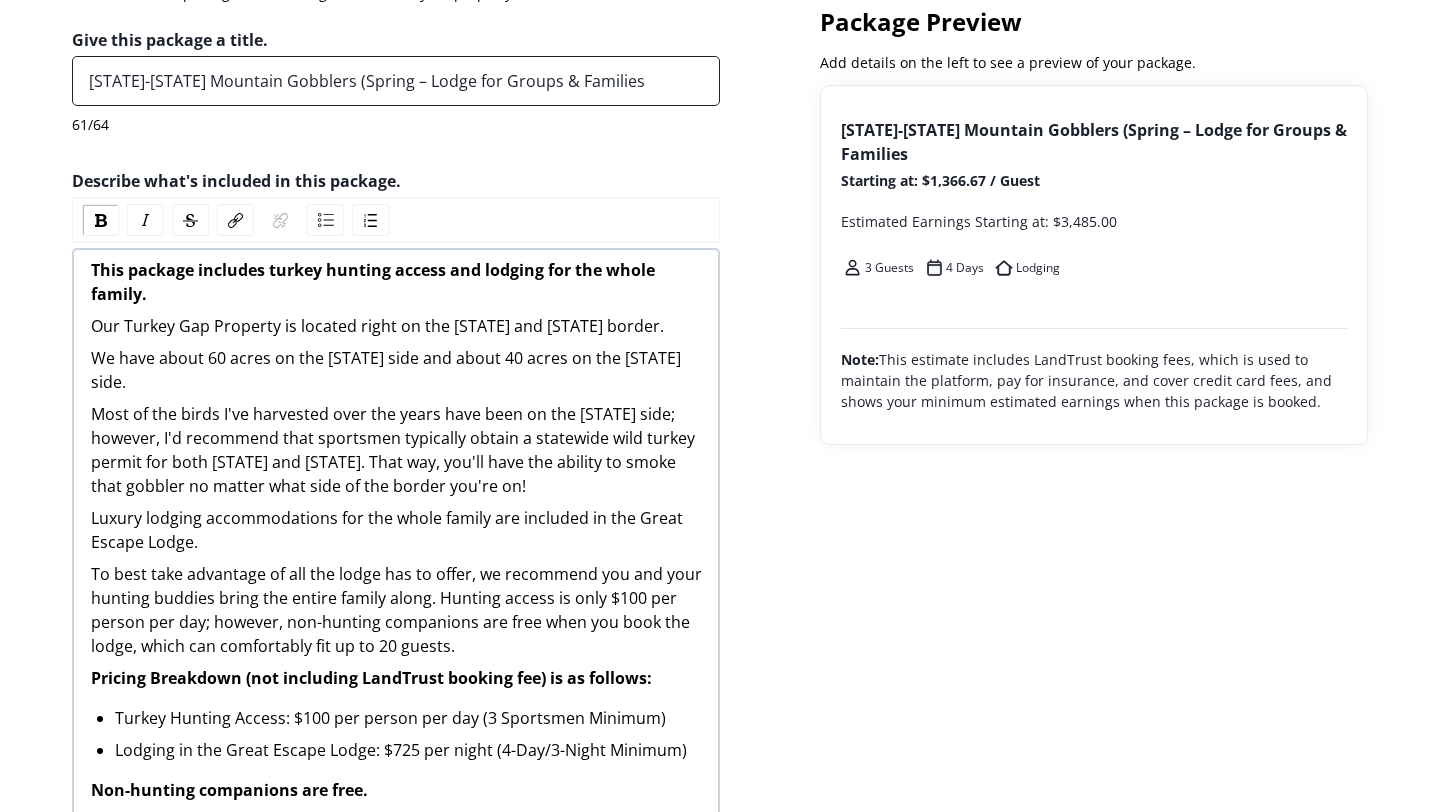 type on "[STATE]-[STATE] Mountain Gobblers (Spring) – Lodge for Groups & Families" 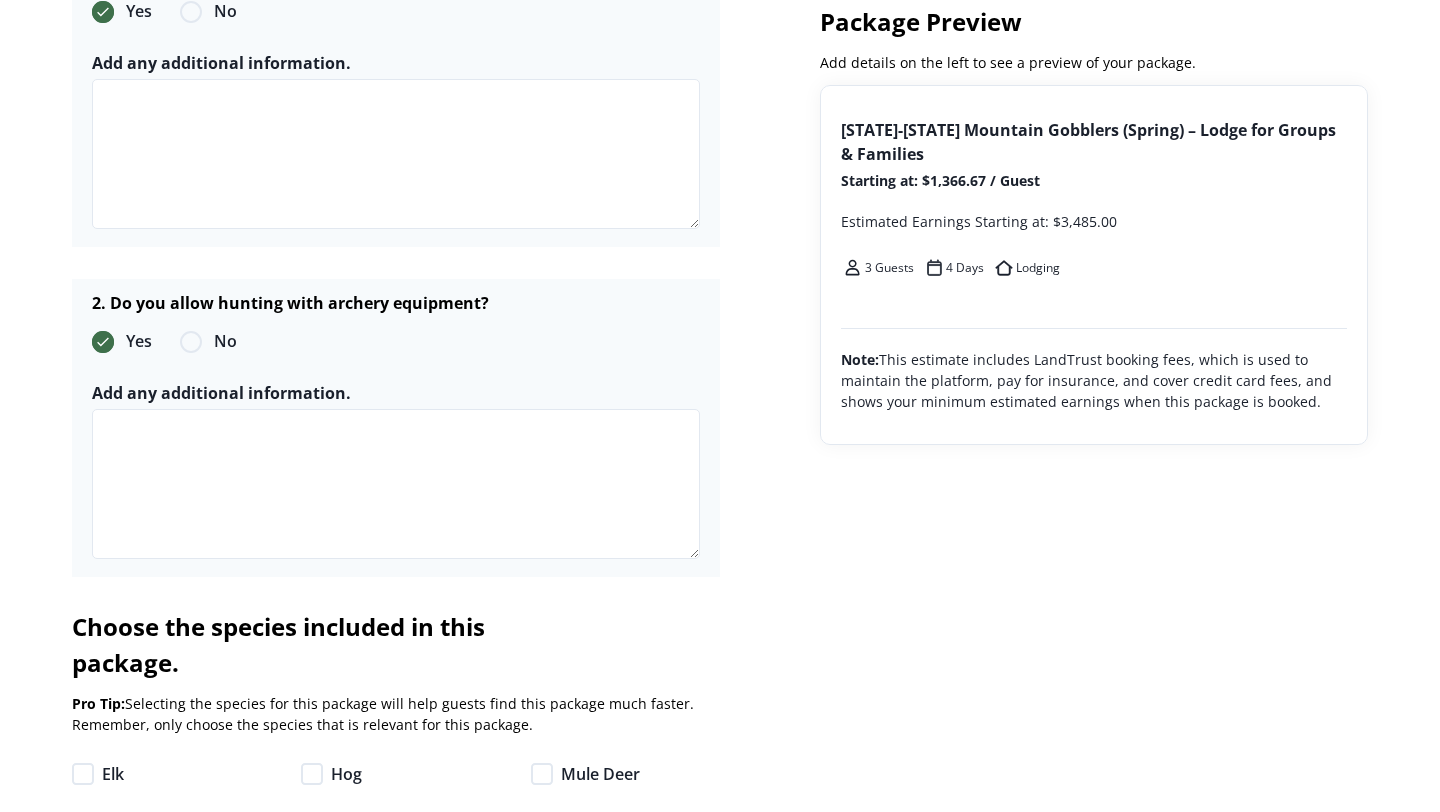 scroll, scrollTop: 4118, scrollLeft: 0, axis: vertical 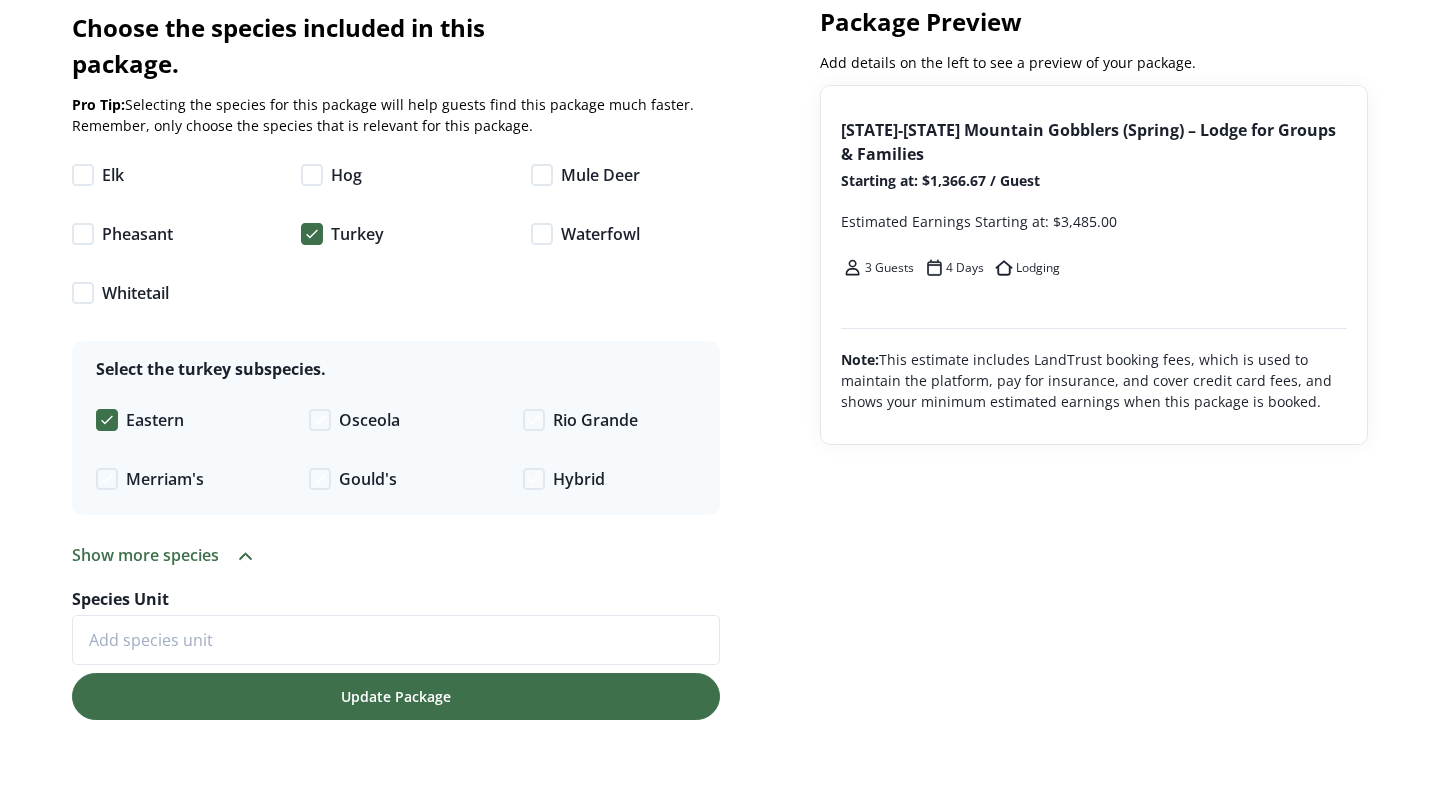 click on "Update Package" at bounding box center (396, 696) 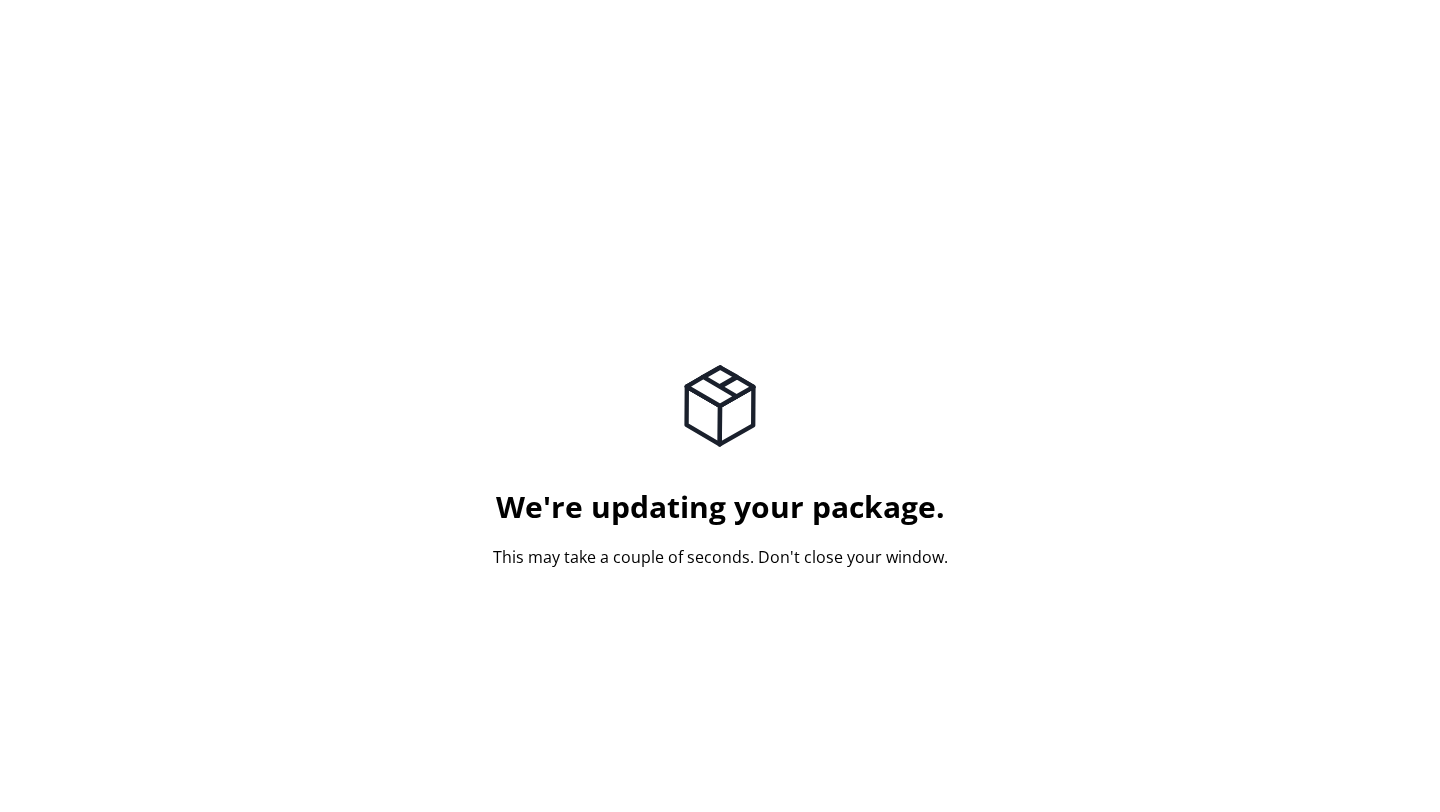 scroll, scrollTop: 0, scrollLeft: 0, axis: both 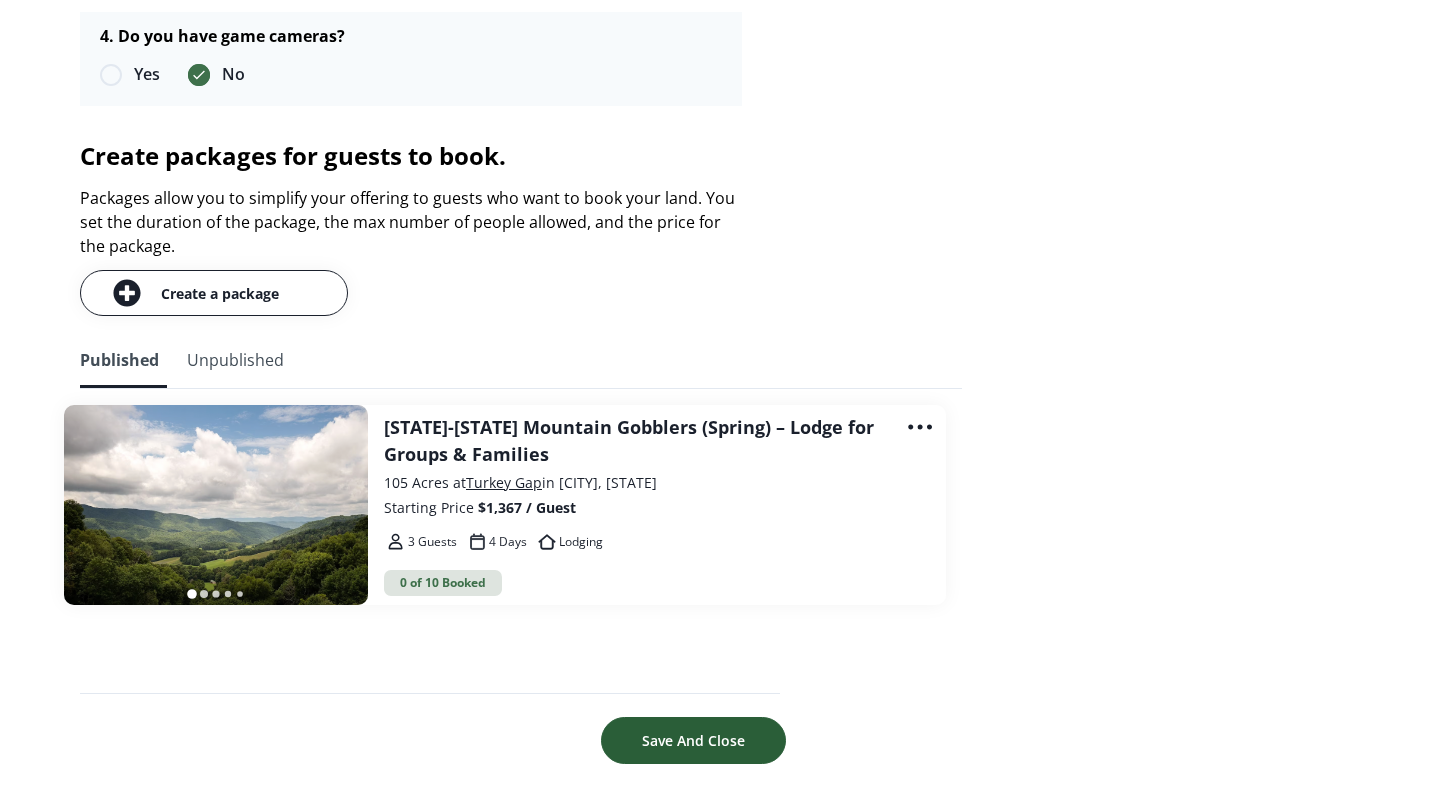 click on "Save And Close" at bounding box center (693, 740) 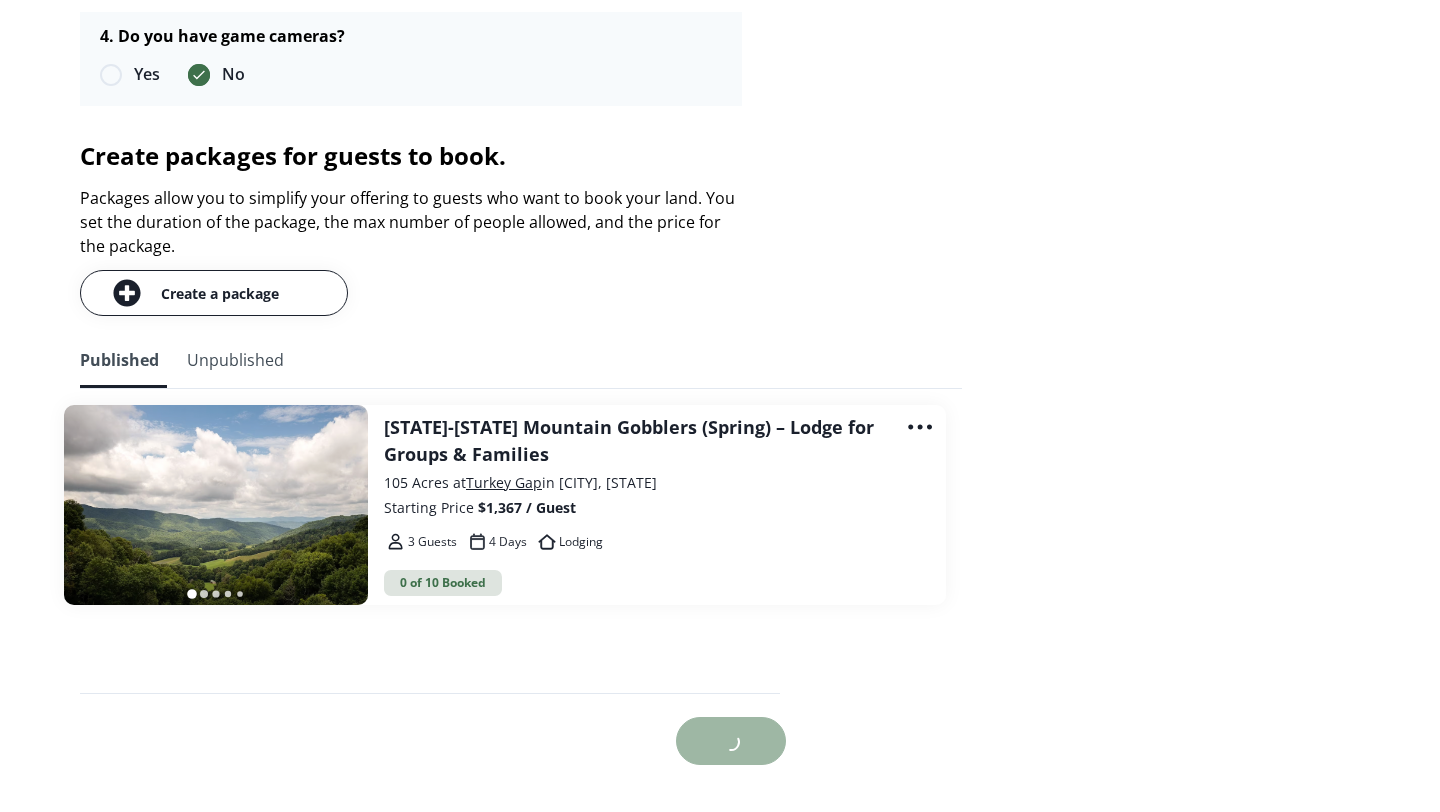 scroll, scrollTop: 2292, scrollLeft: 0, axis: vertical 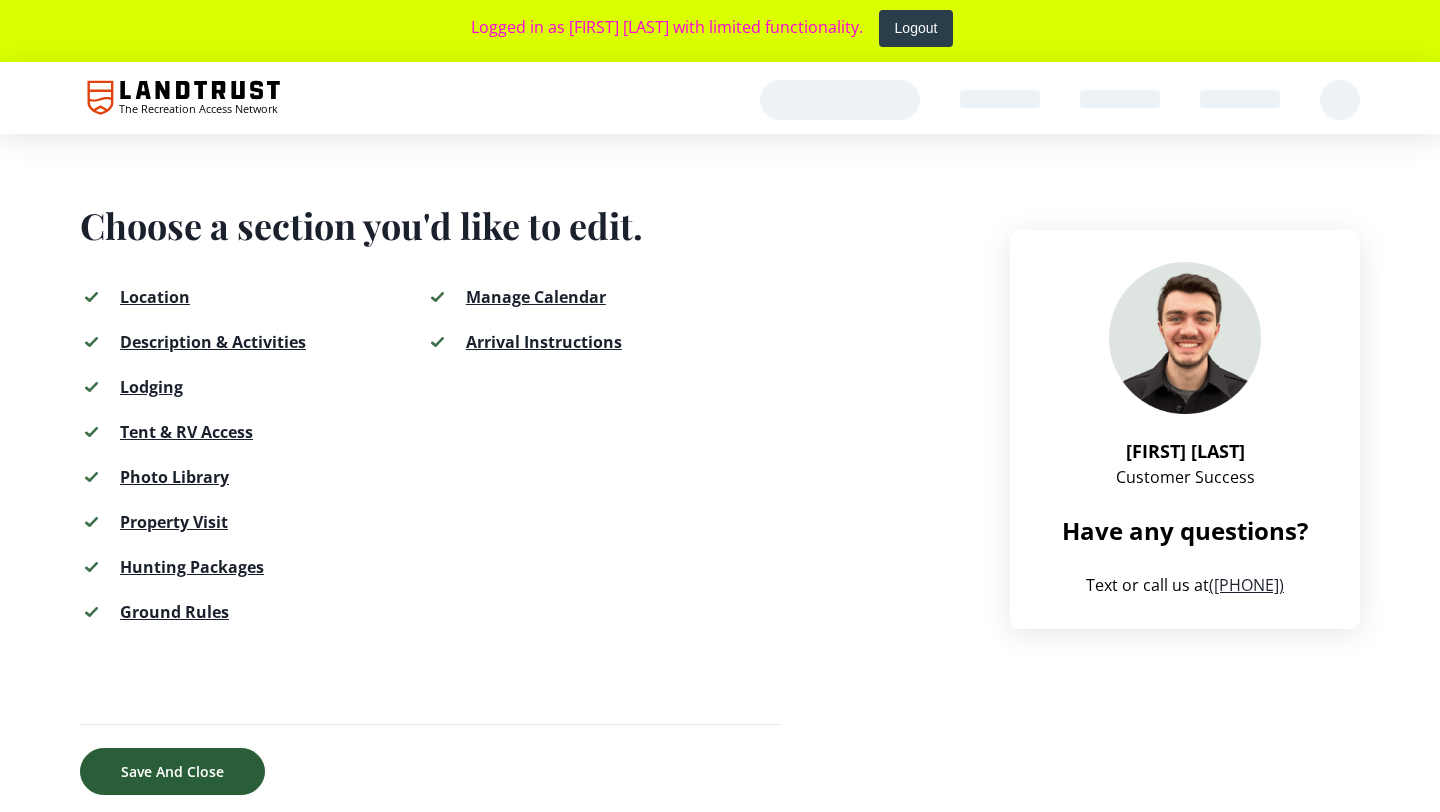click on "Save And Close" at bounding box center (172, 771) 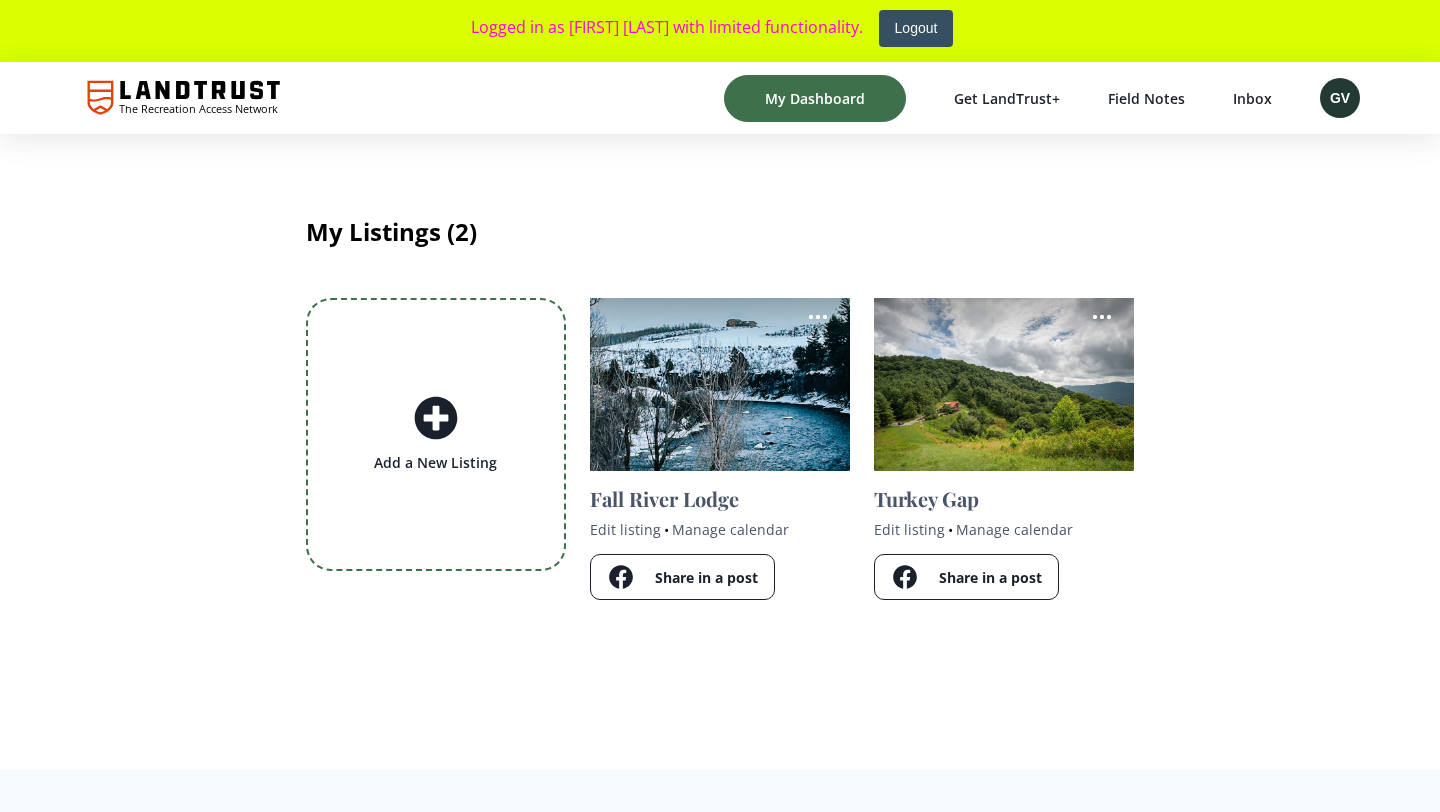 click on "Logout" at bounding box center [916, 28] 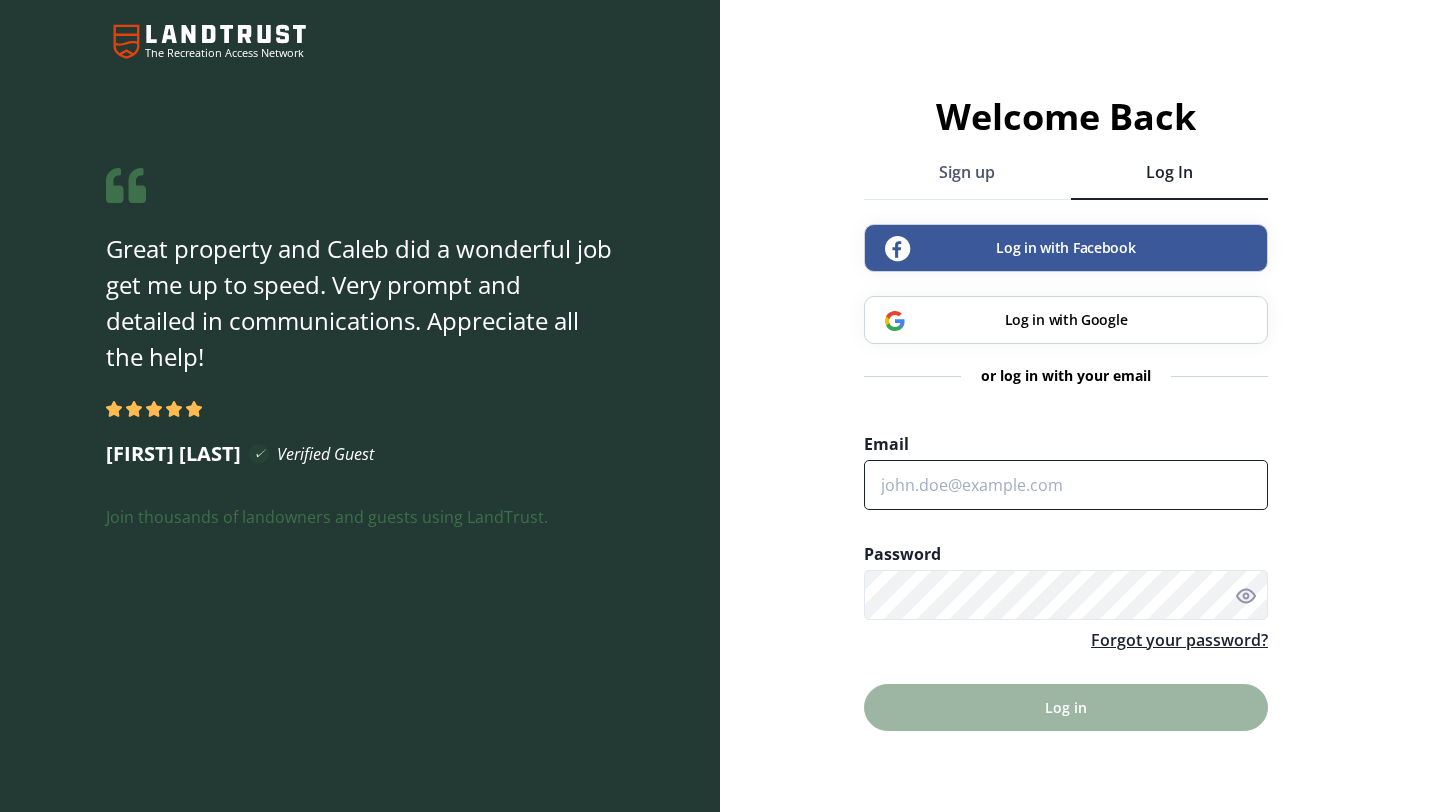 type on "[EMAIL]" 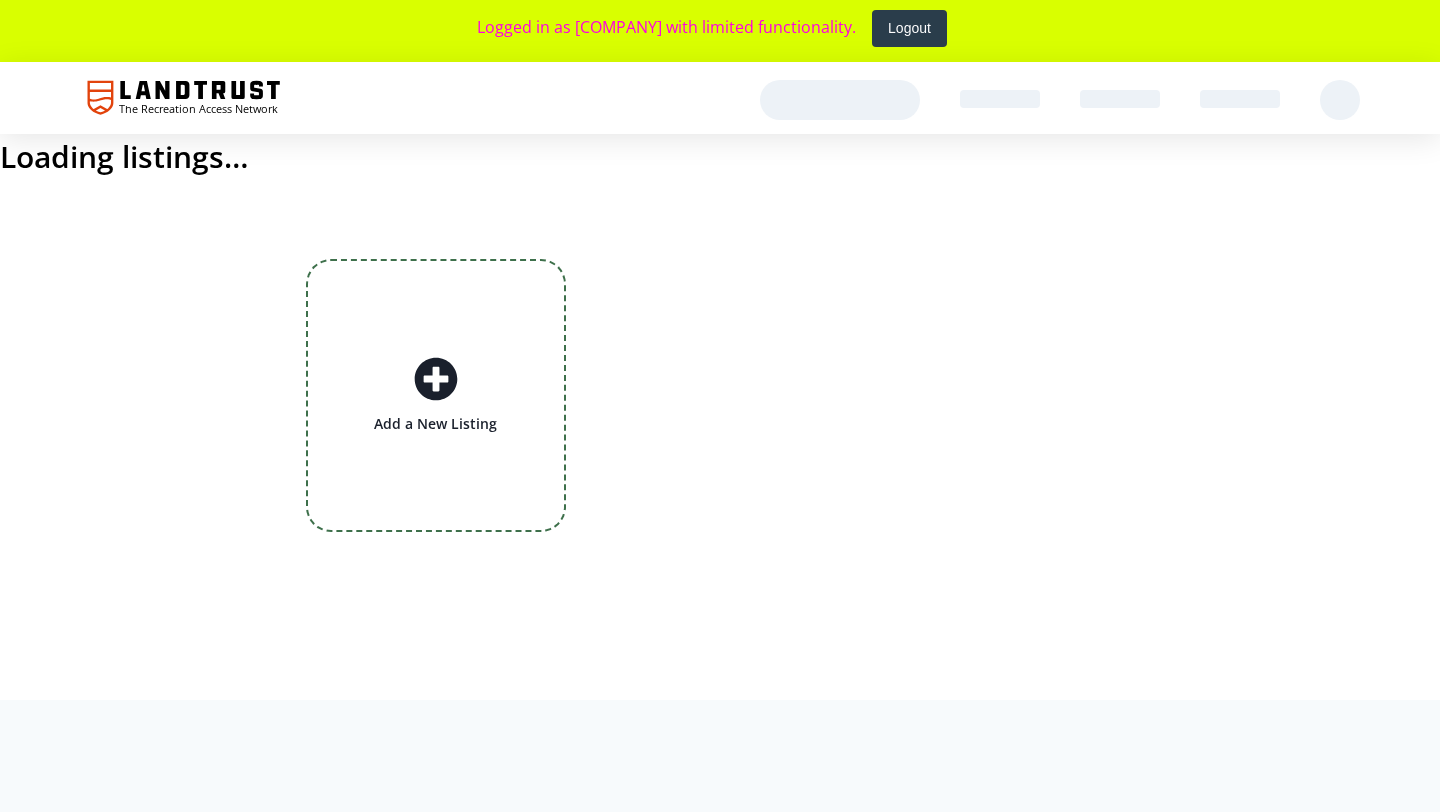 scroll, scrollTop: 0, scrollLeft: 0, axis: both 